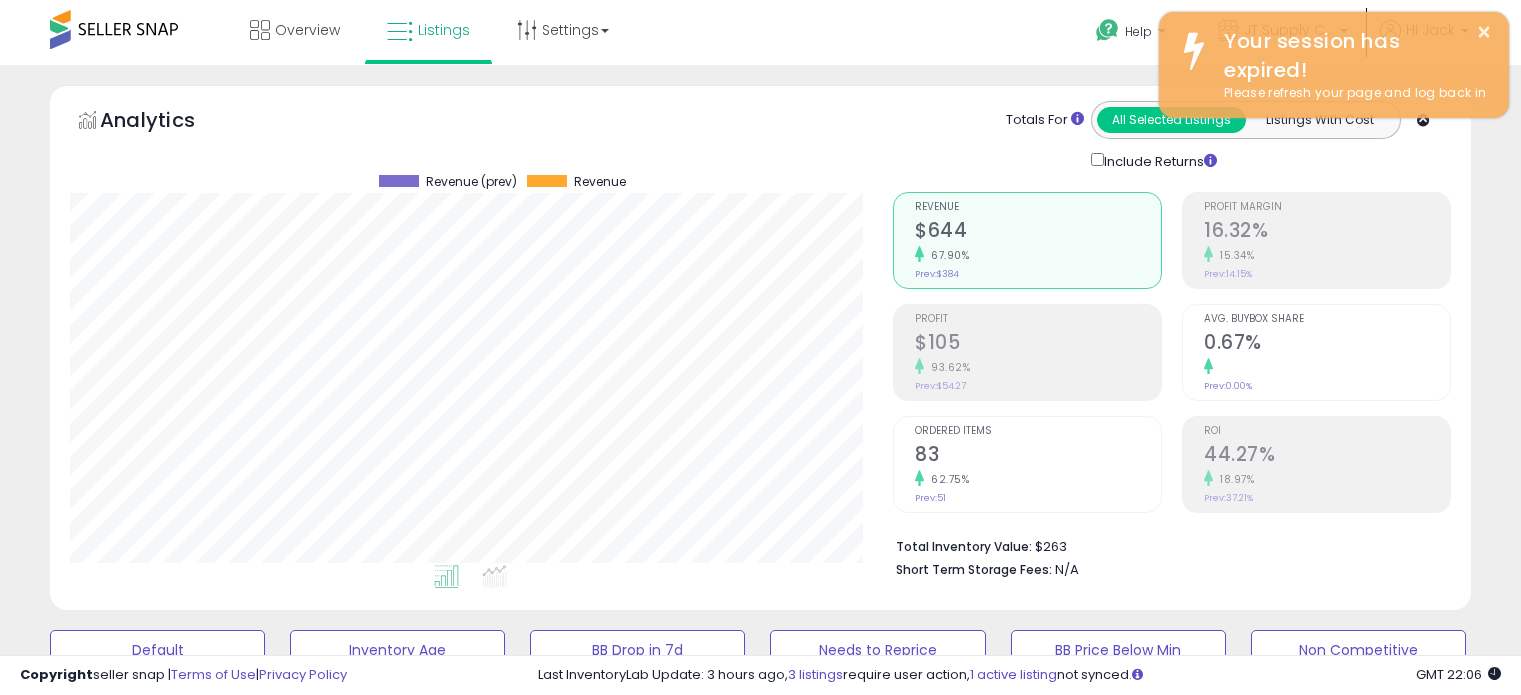 scroll, scrollTop: 696, scrollLeft: 0, axis: vertical 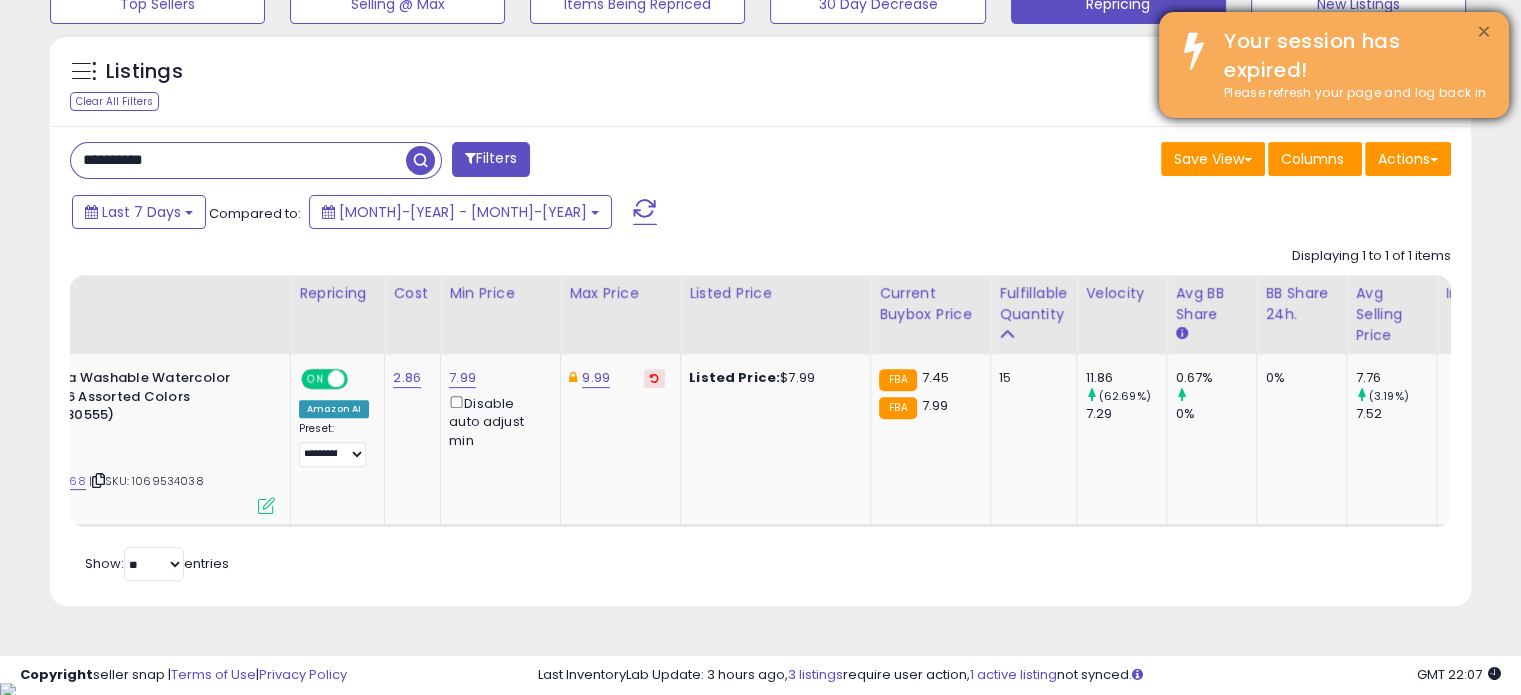 click on "×" at bounding box center [1484, 32] 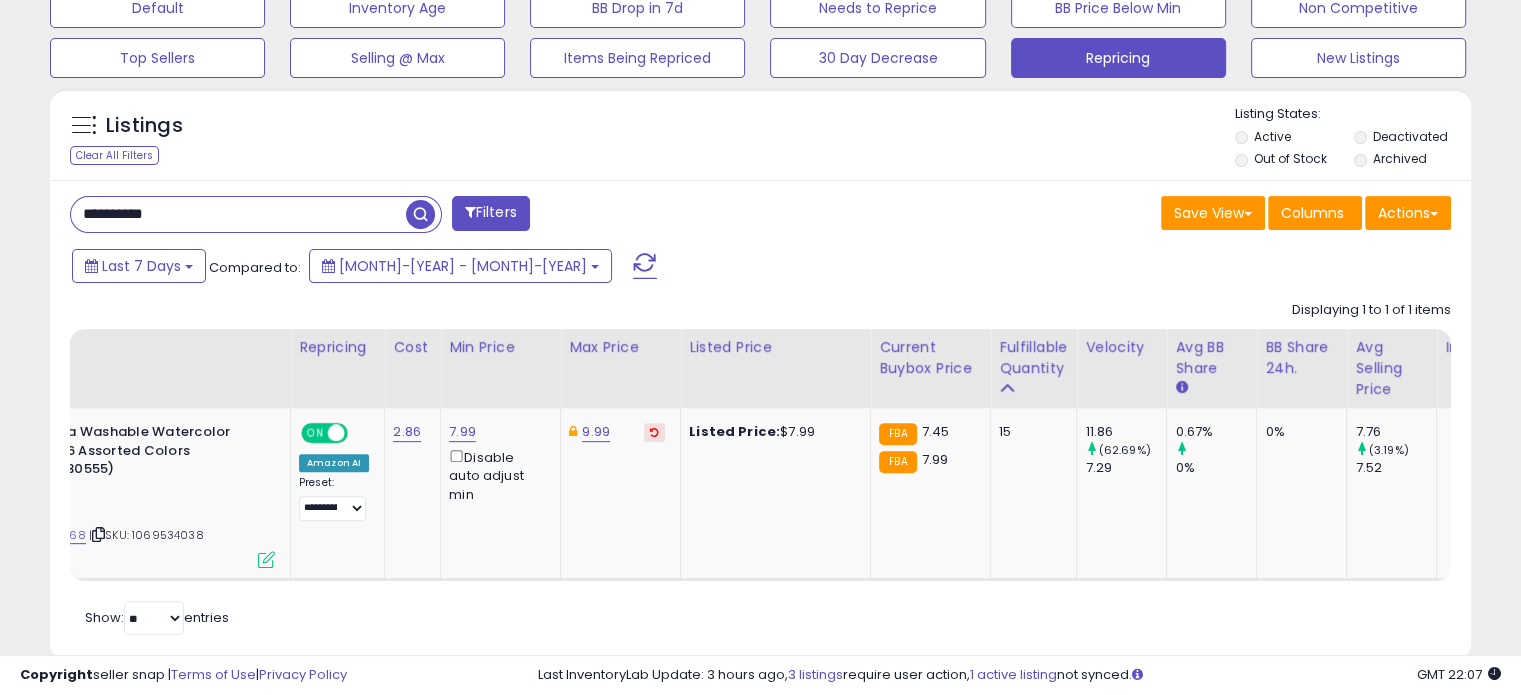 scroll, scrollTop: 696, scrollLeft: 0, axis: vertical 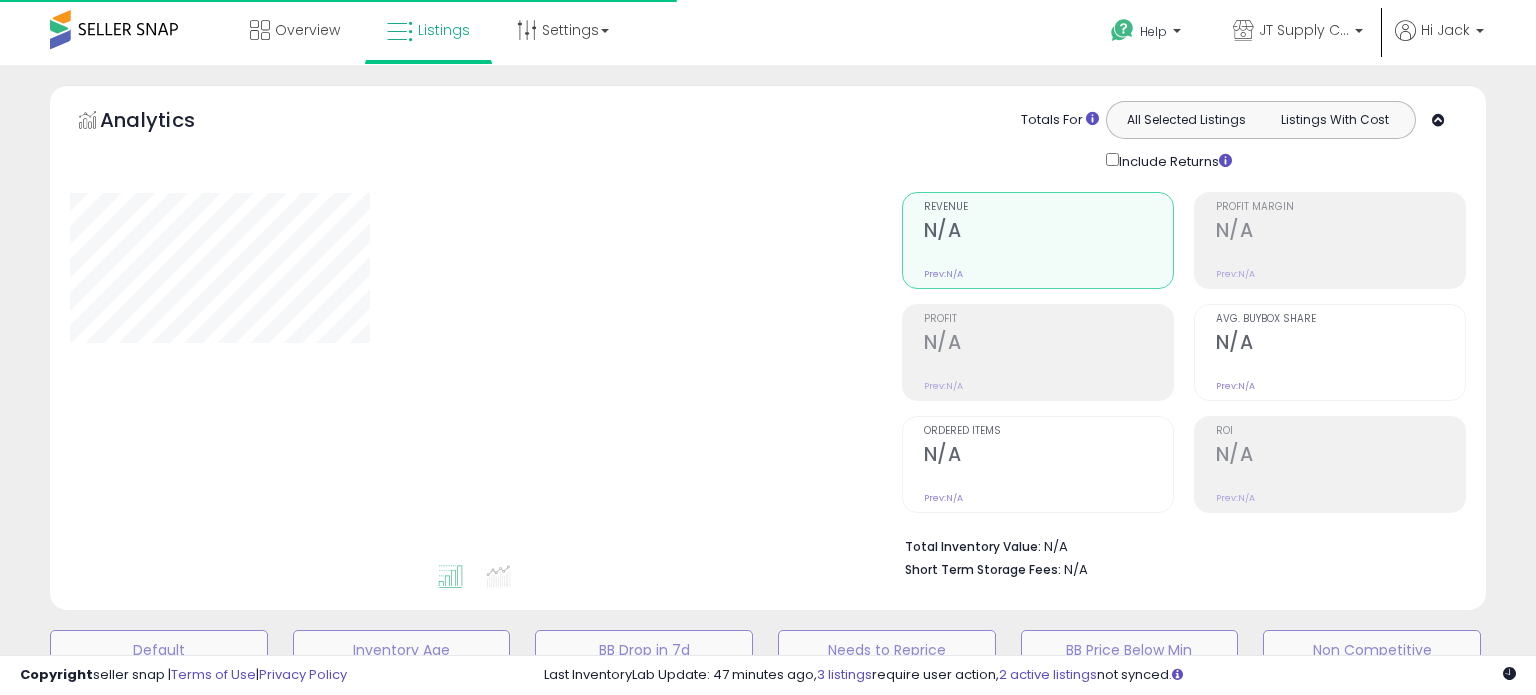 type on "**********" 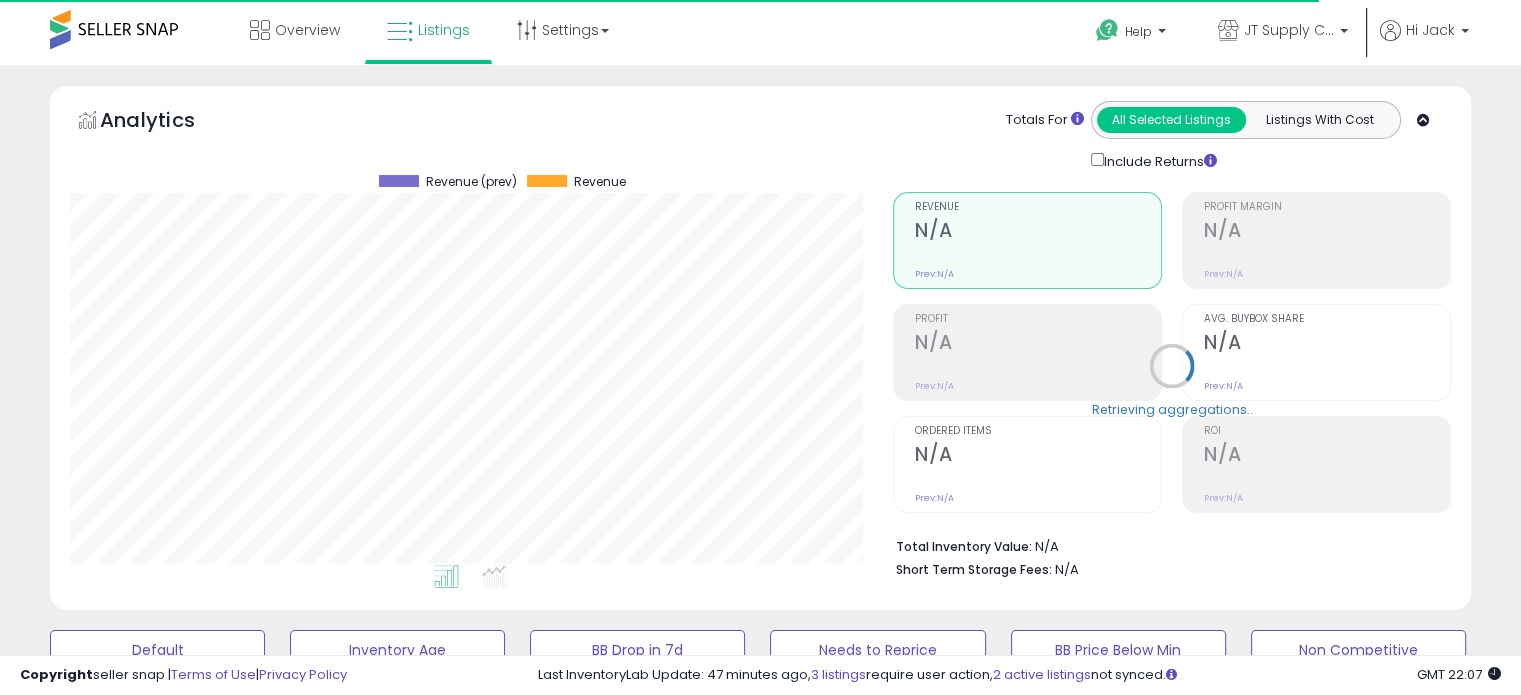 scroll, scrollTop: 999589, scrollLeft: 999176, axis: both 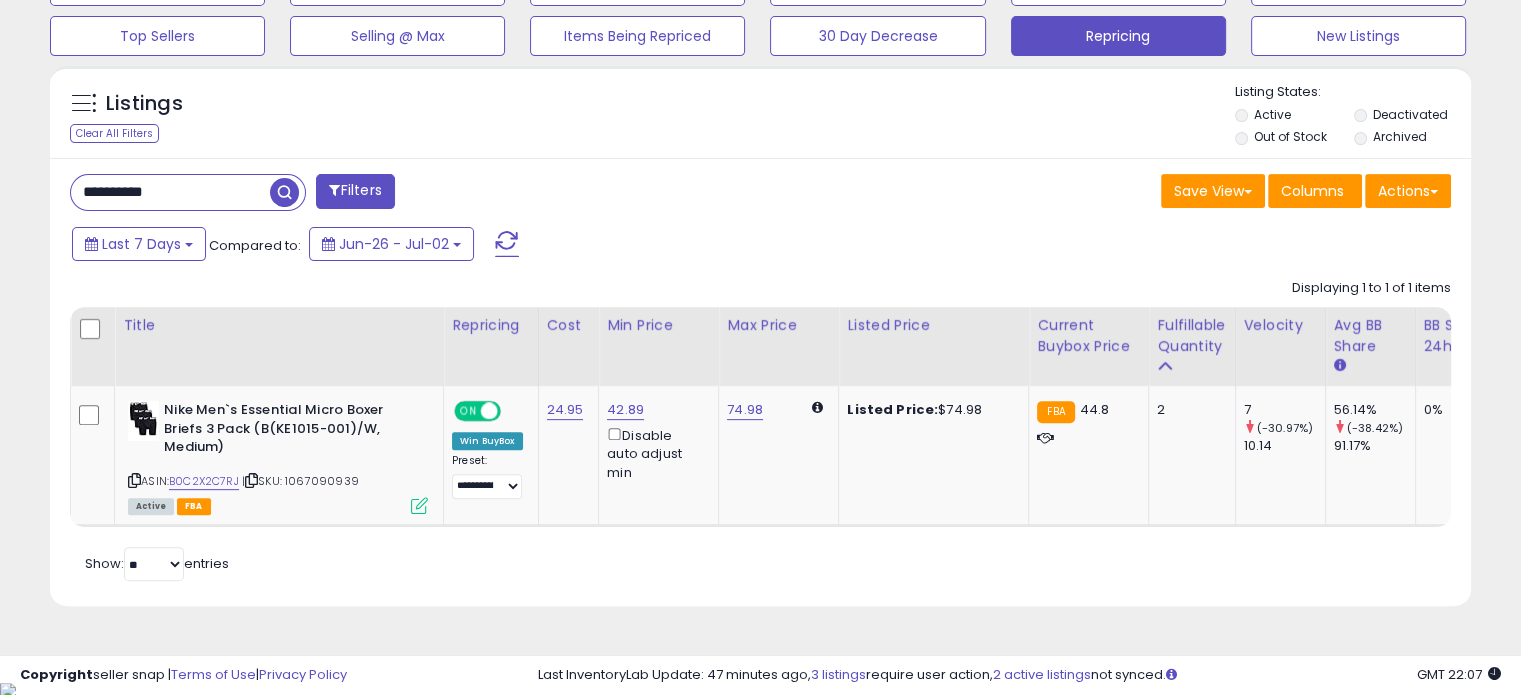 drag, startPoint x: 203, startPoint y: 186, endPoint x: 36, endPoint y: 180, distance: 167.10774 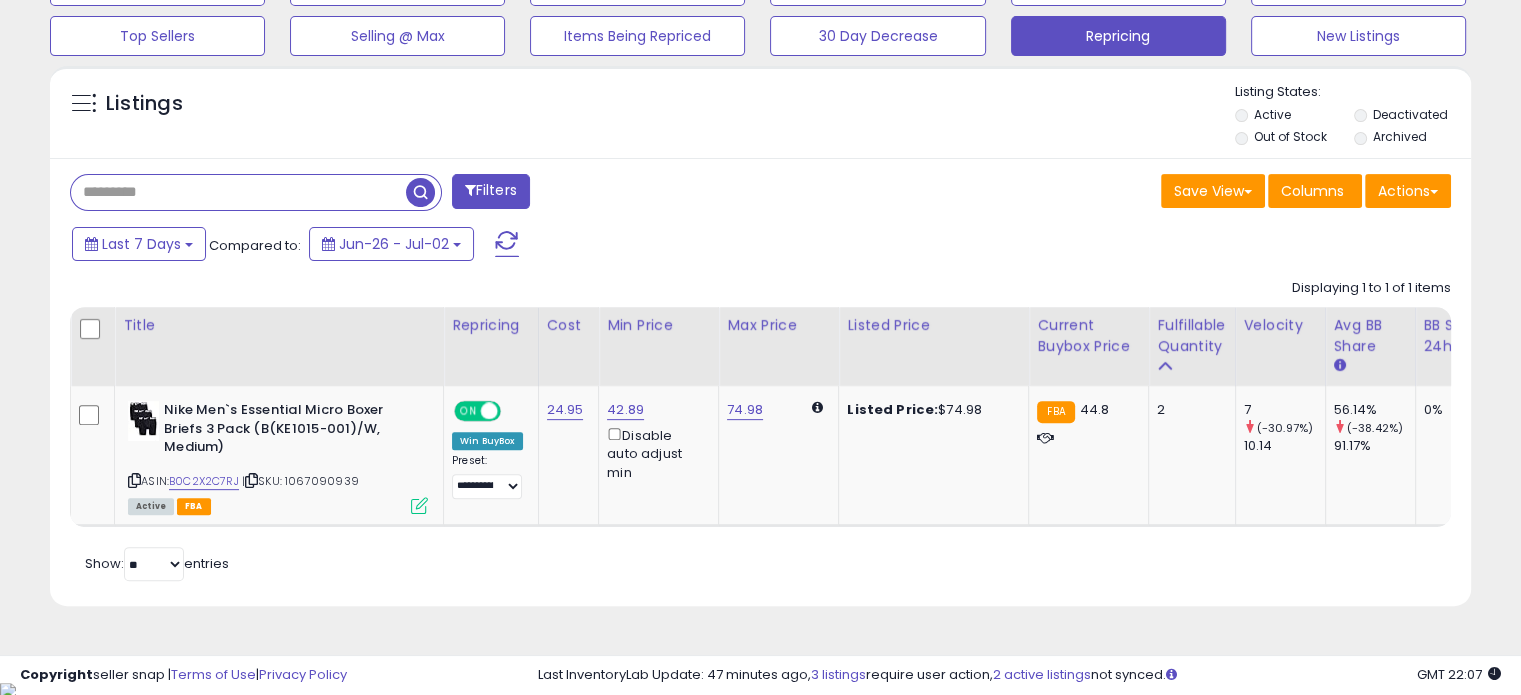 type 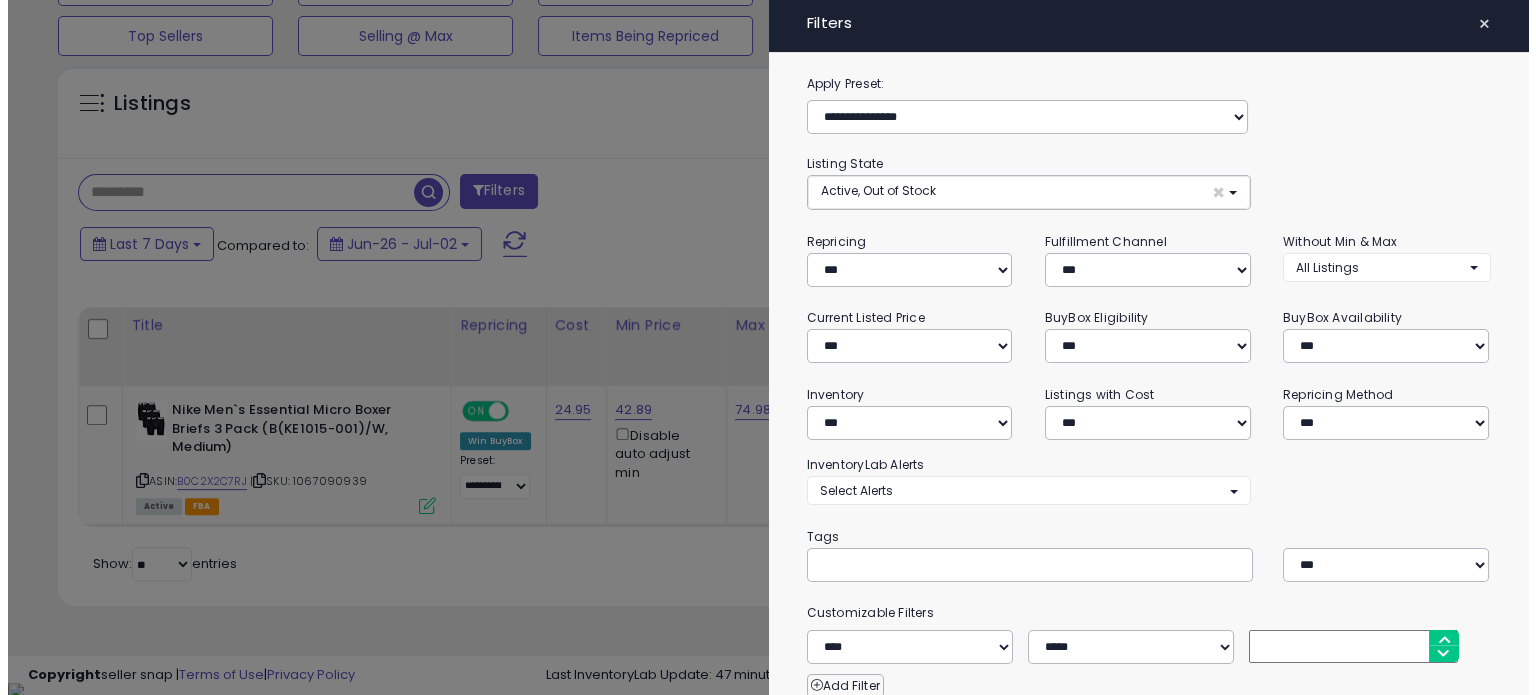 scroll, scrollTop: 999589, scrollLeft: 999168, axis: both 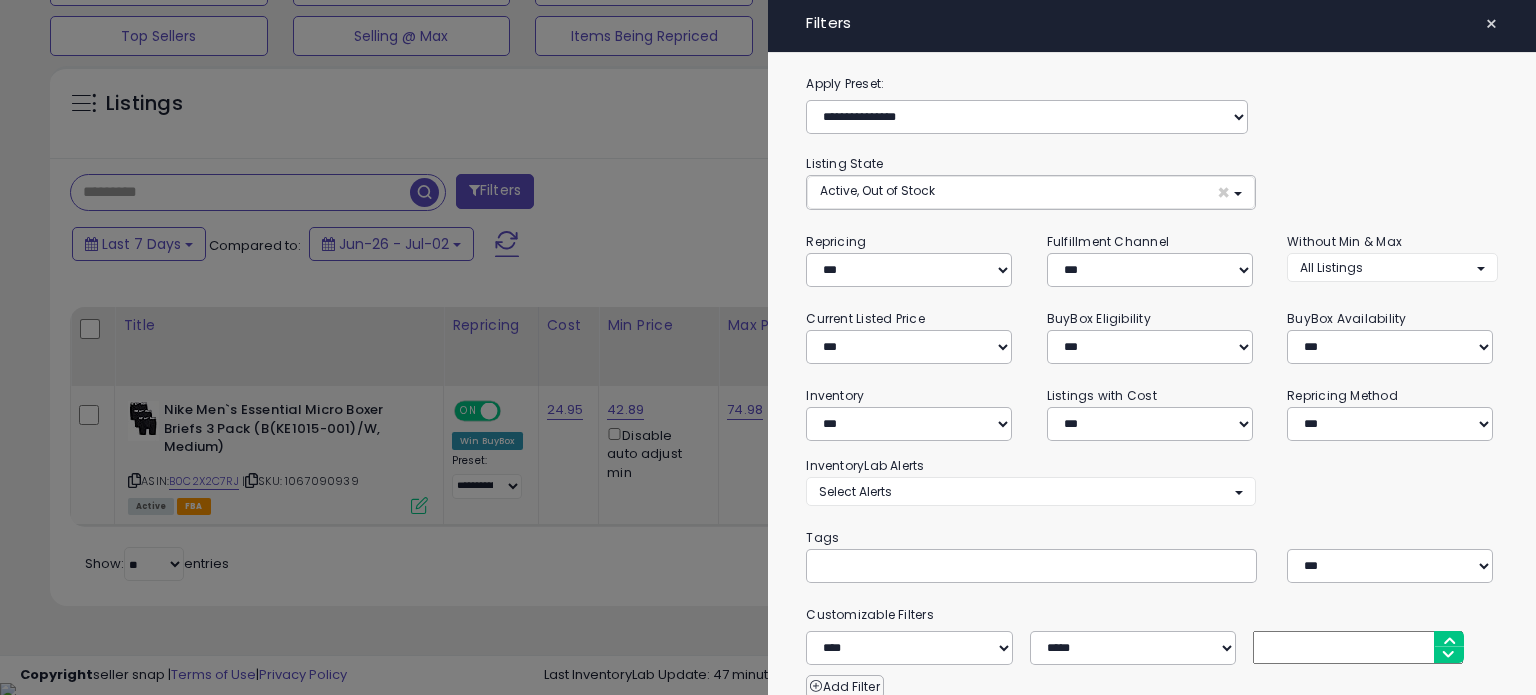 click at bounding box center [1031, 566] 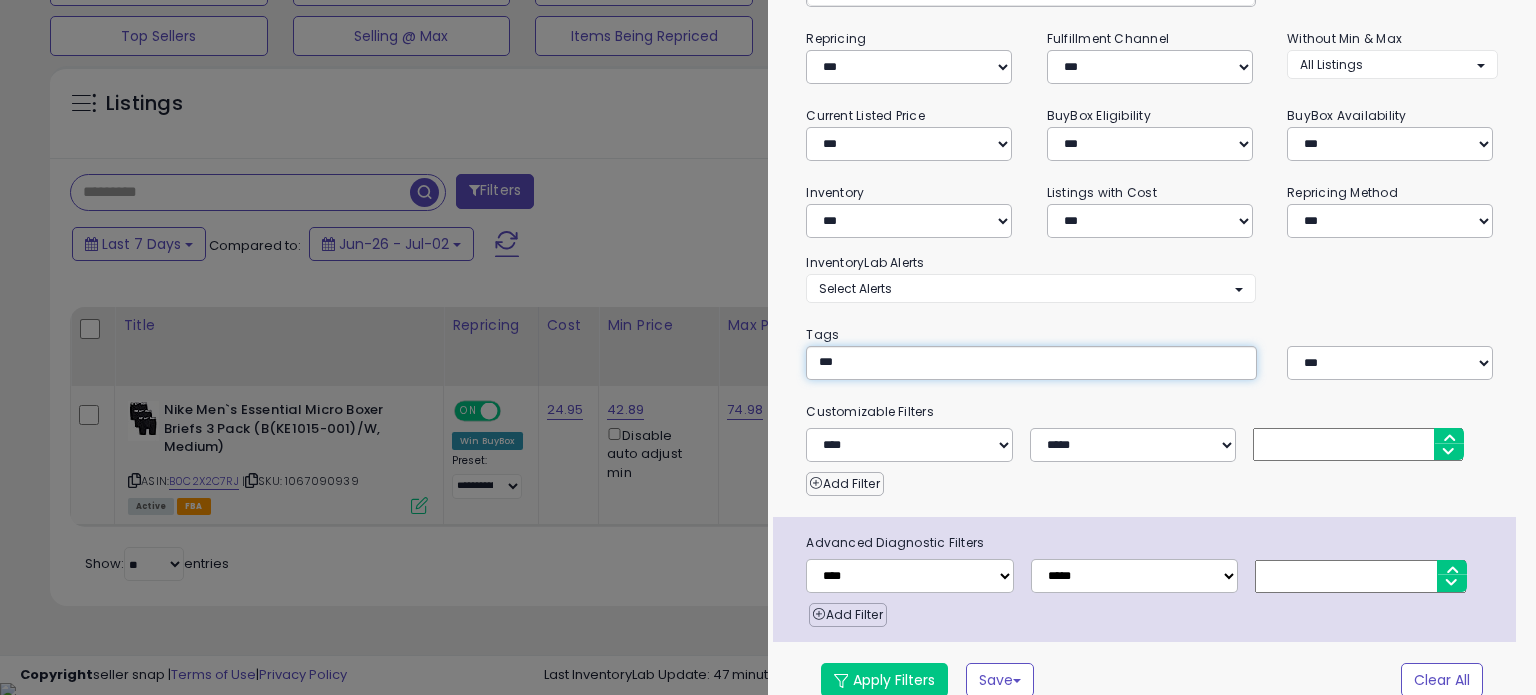 scroll, scrollTop: 219, scrollLeft: 0, axis: vertical 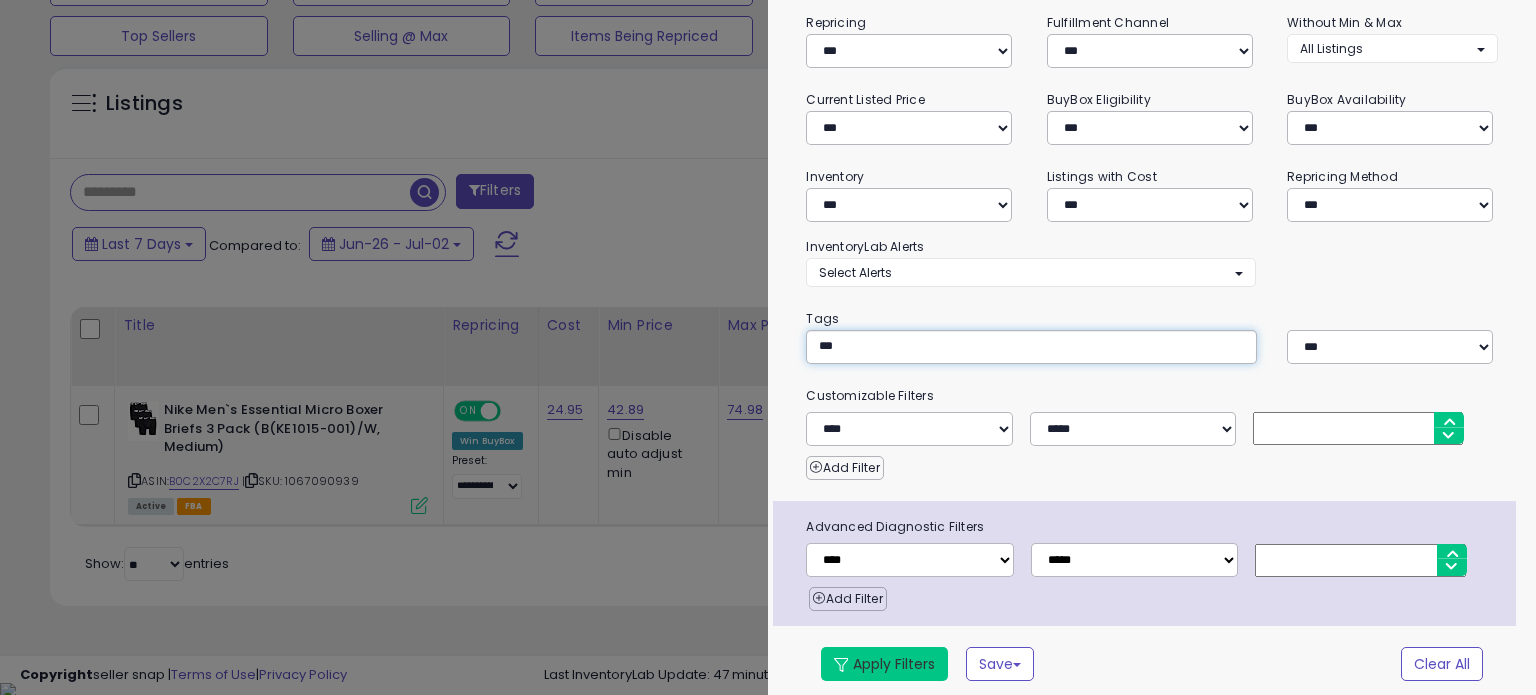 type on "***" 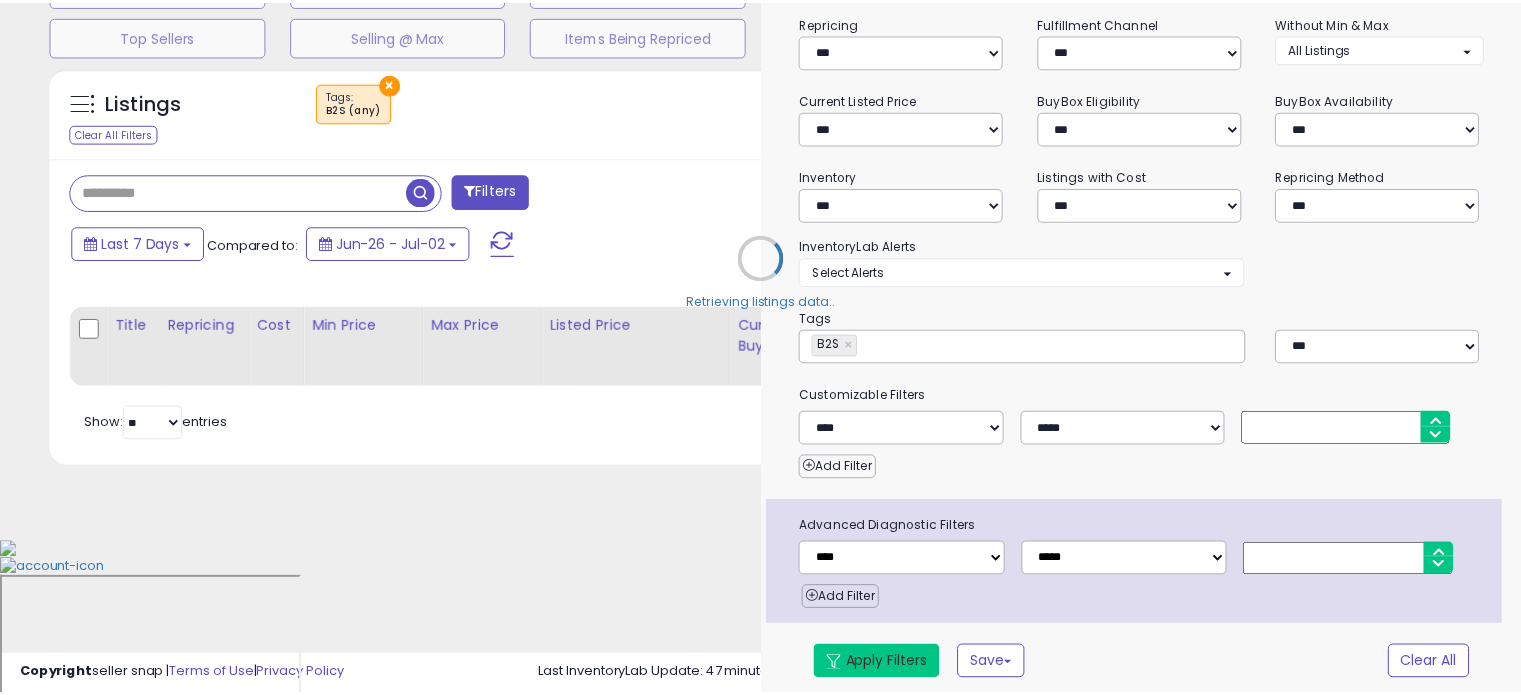 scroll, scrollTop: 524, scrollLeft: 0, axis: vertical 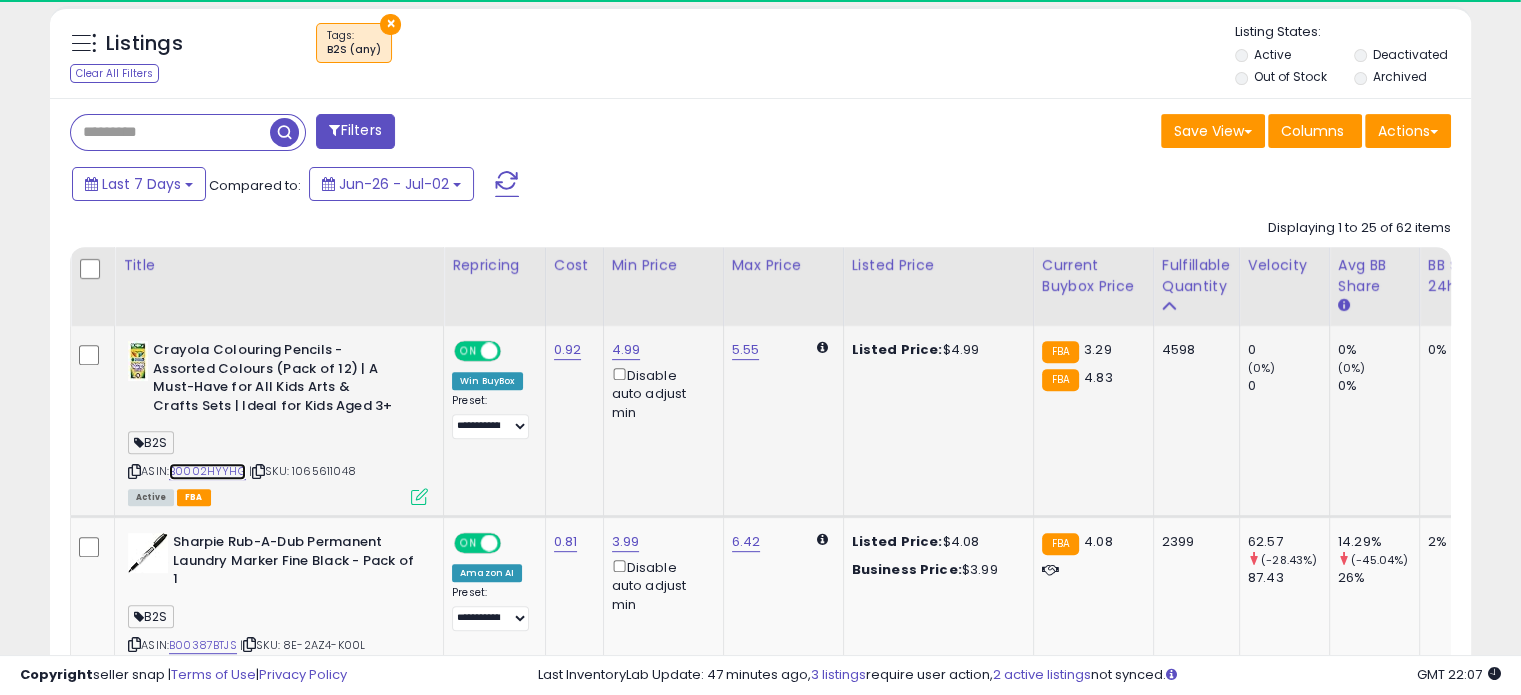 click on "B0002HYYHG" at bounding box center (207, 471) 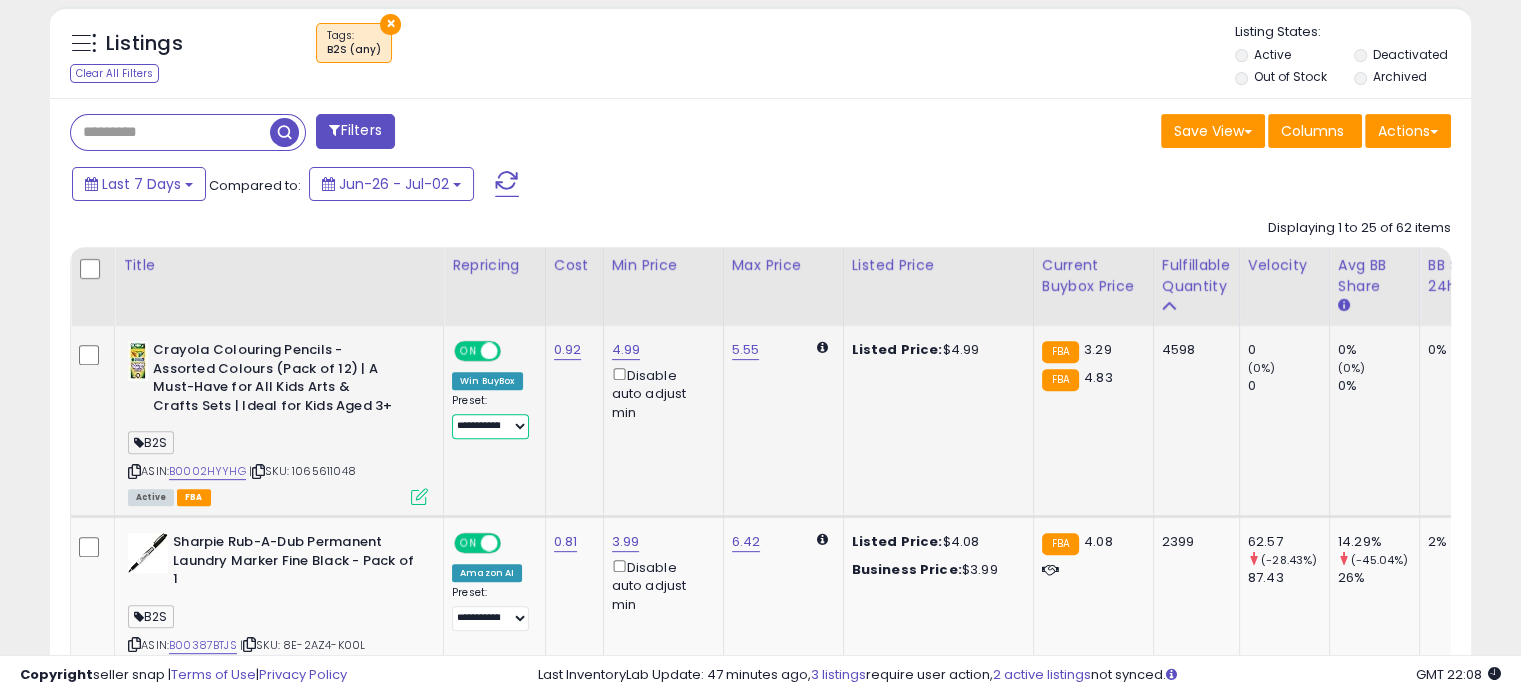 click on "**********" at bounding box center [490, 426] 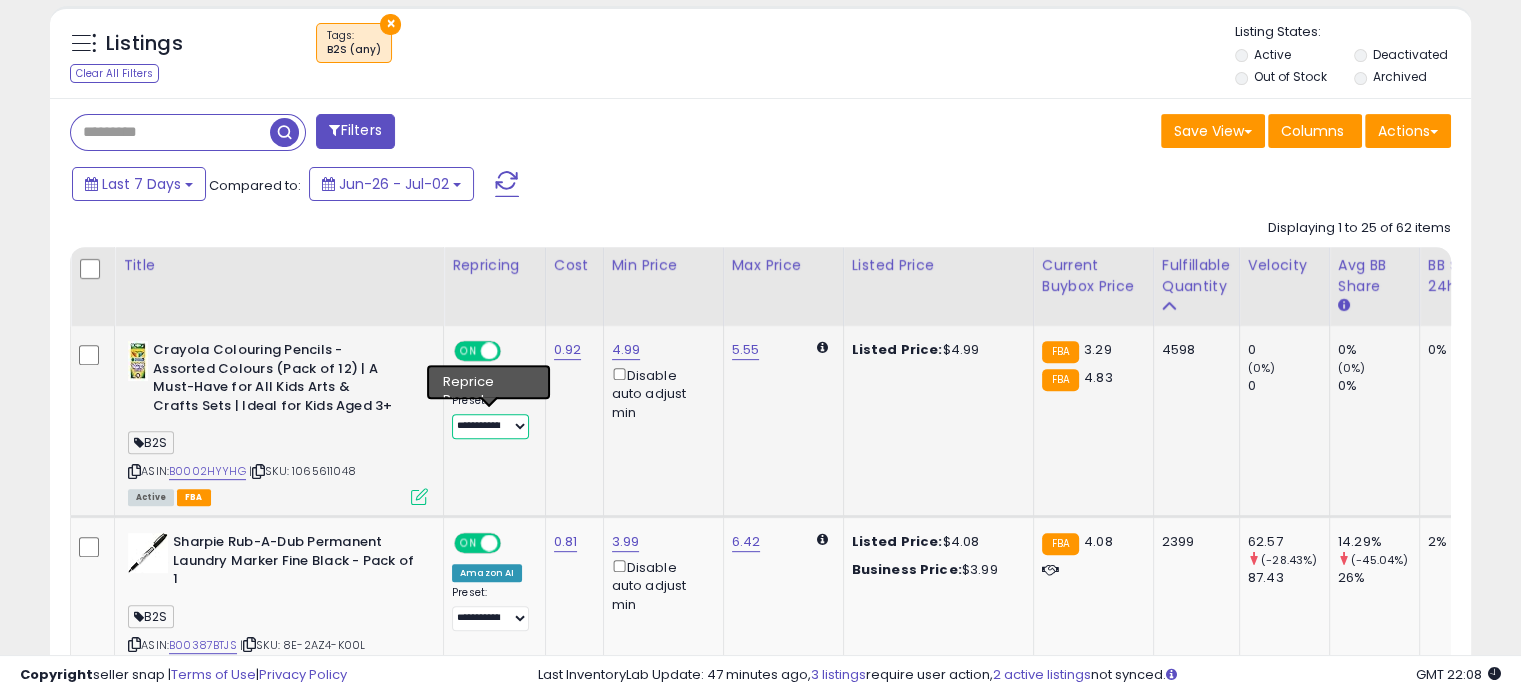 select on "**********" 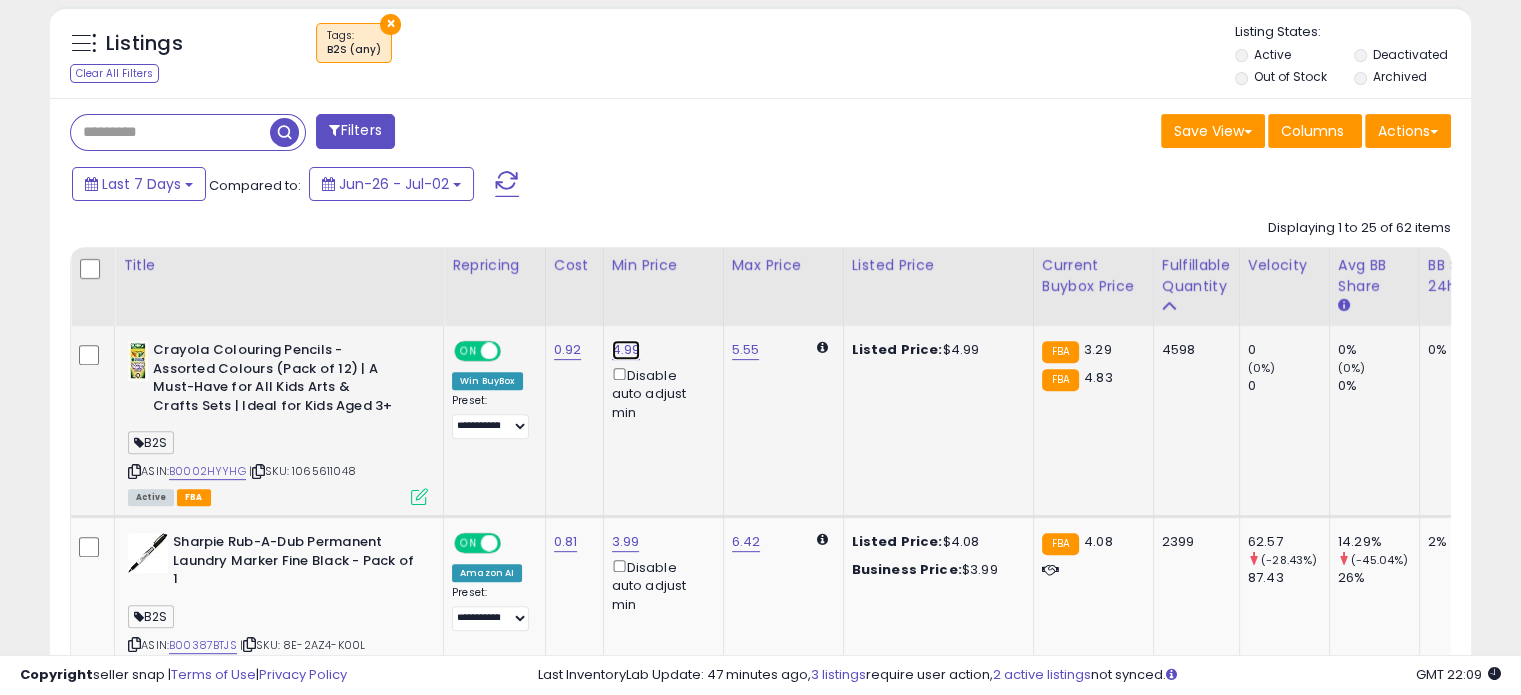 click on "4.99" at bounding box center [626, 350] 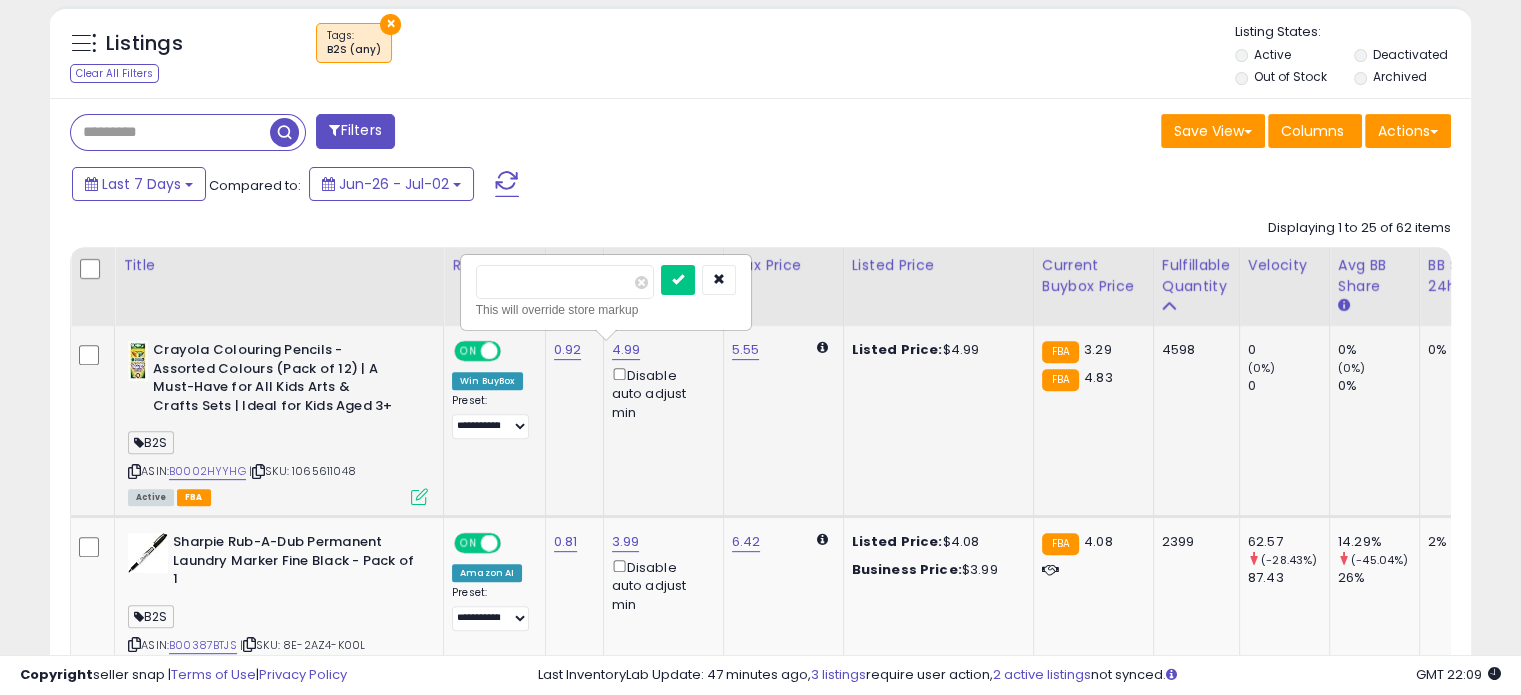 drag, startPoint x: 524, startPoint y: 283, endPoint x: 465, endPoint y: 278, distance: 59.211487 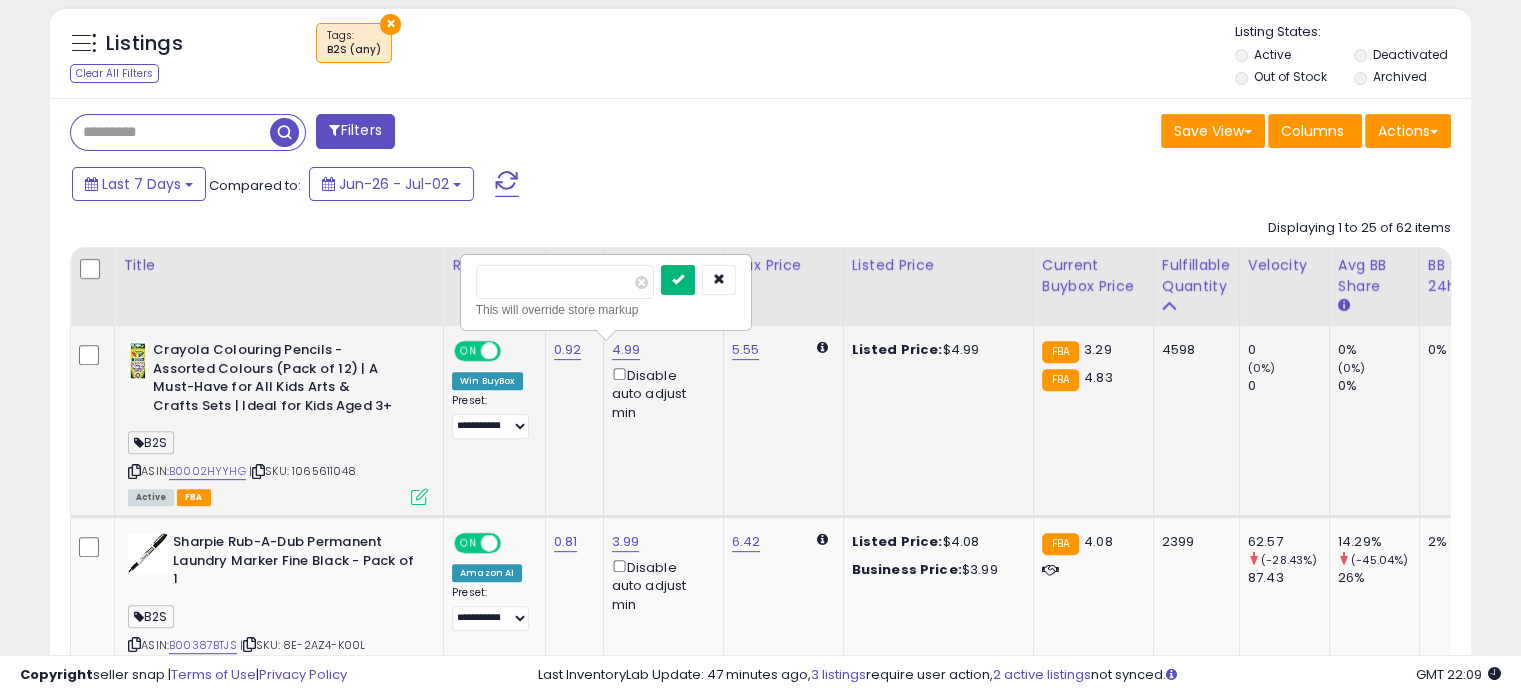 type on "****" 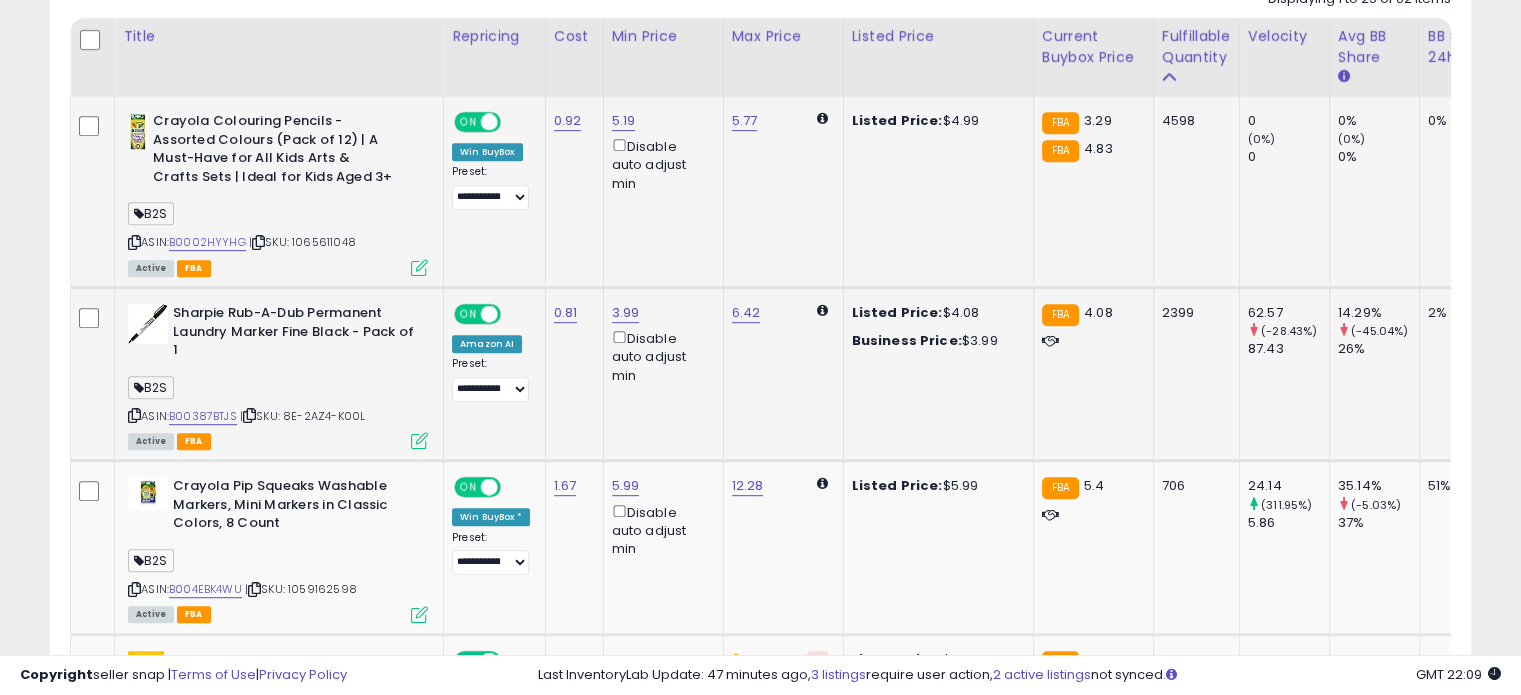 scroll, scrollTop: 824, scrollLeft: 0, axis: vertical 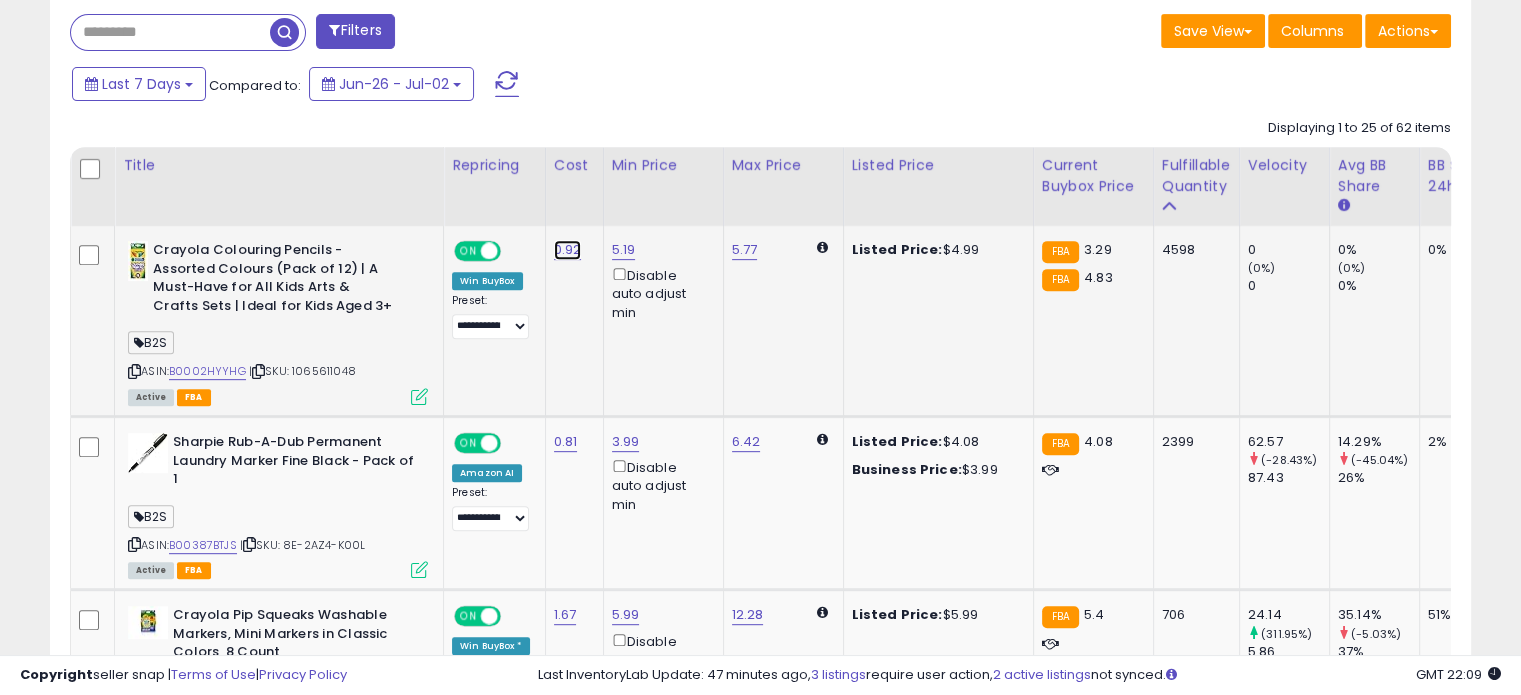 click on "0.92" at bounding box center (568, 250) 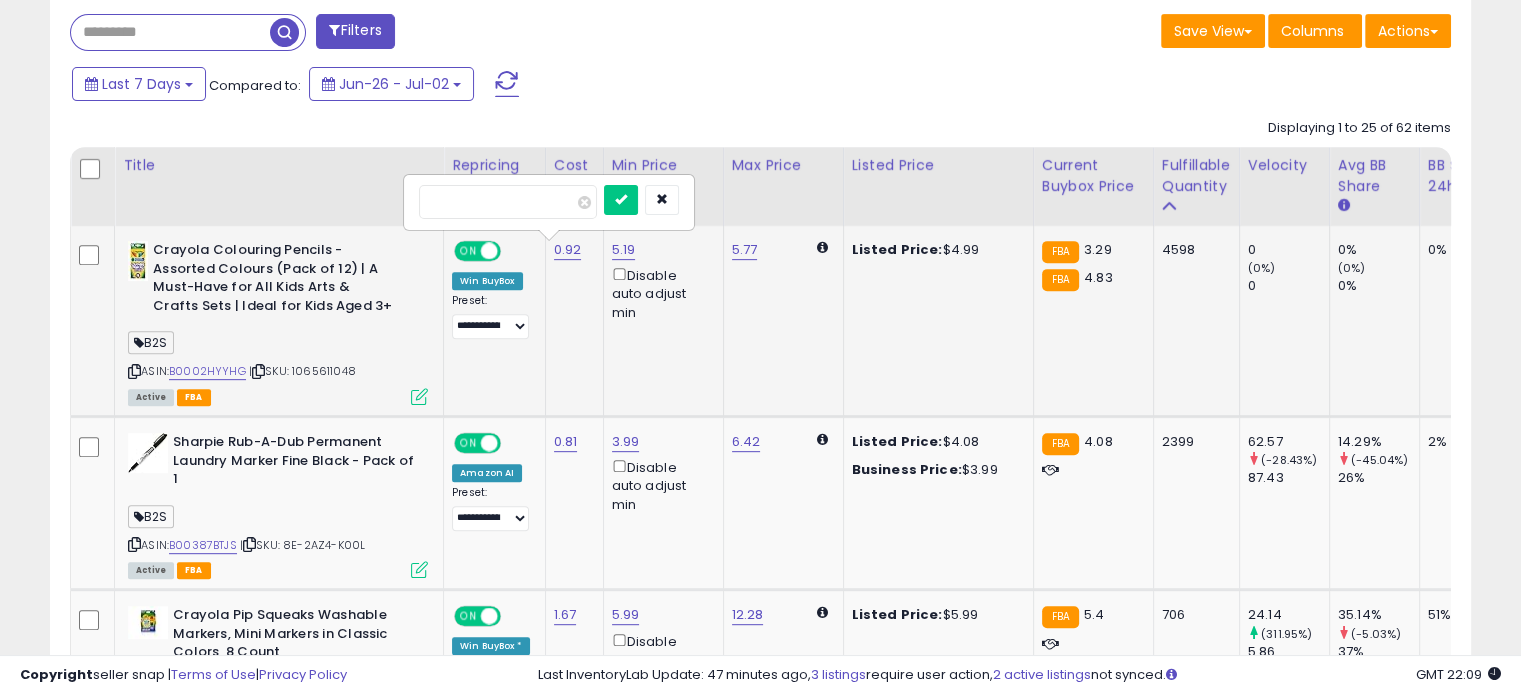click on "****" at bounding box center [508, 202] 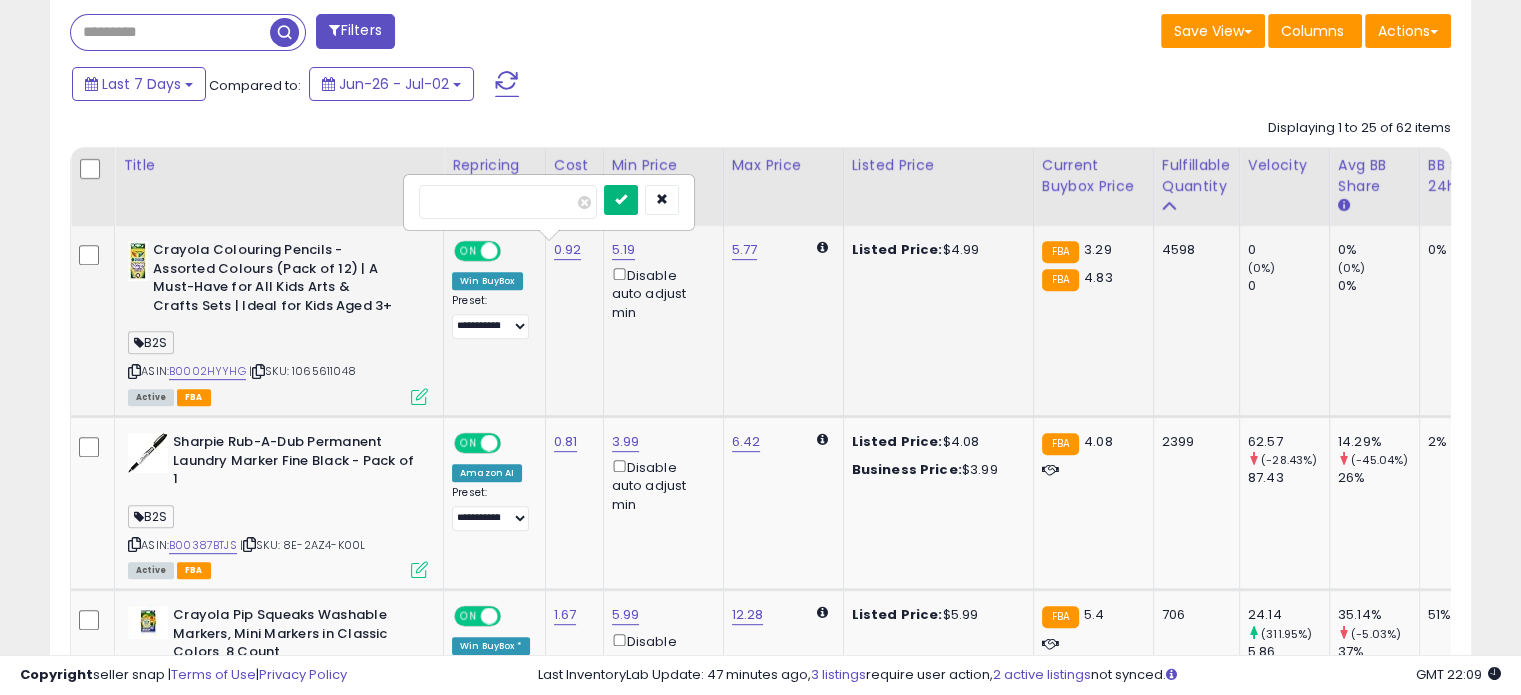 click at bounding box center [621, 200] 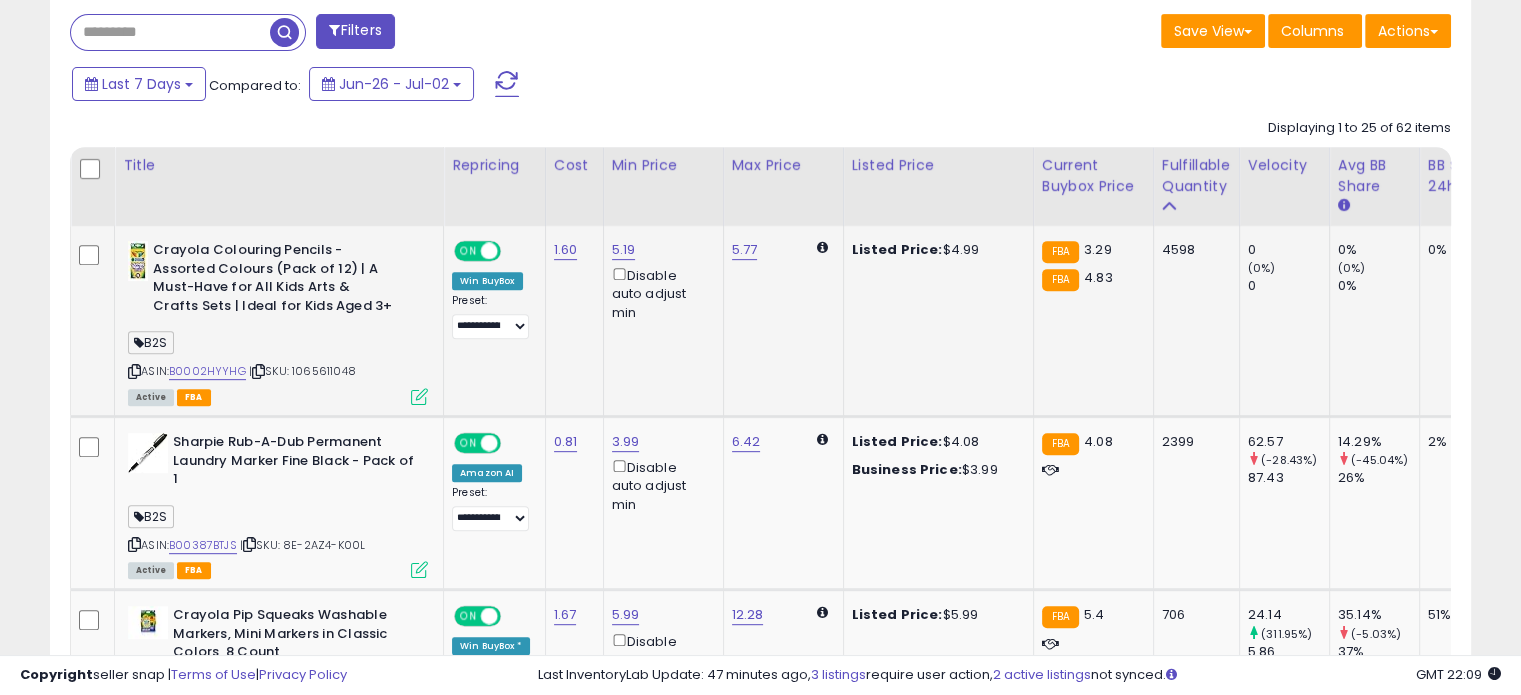 scroll, scrollTop: 924, scrollLeft: 0, axis: vertical 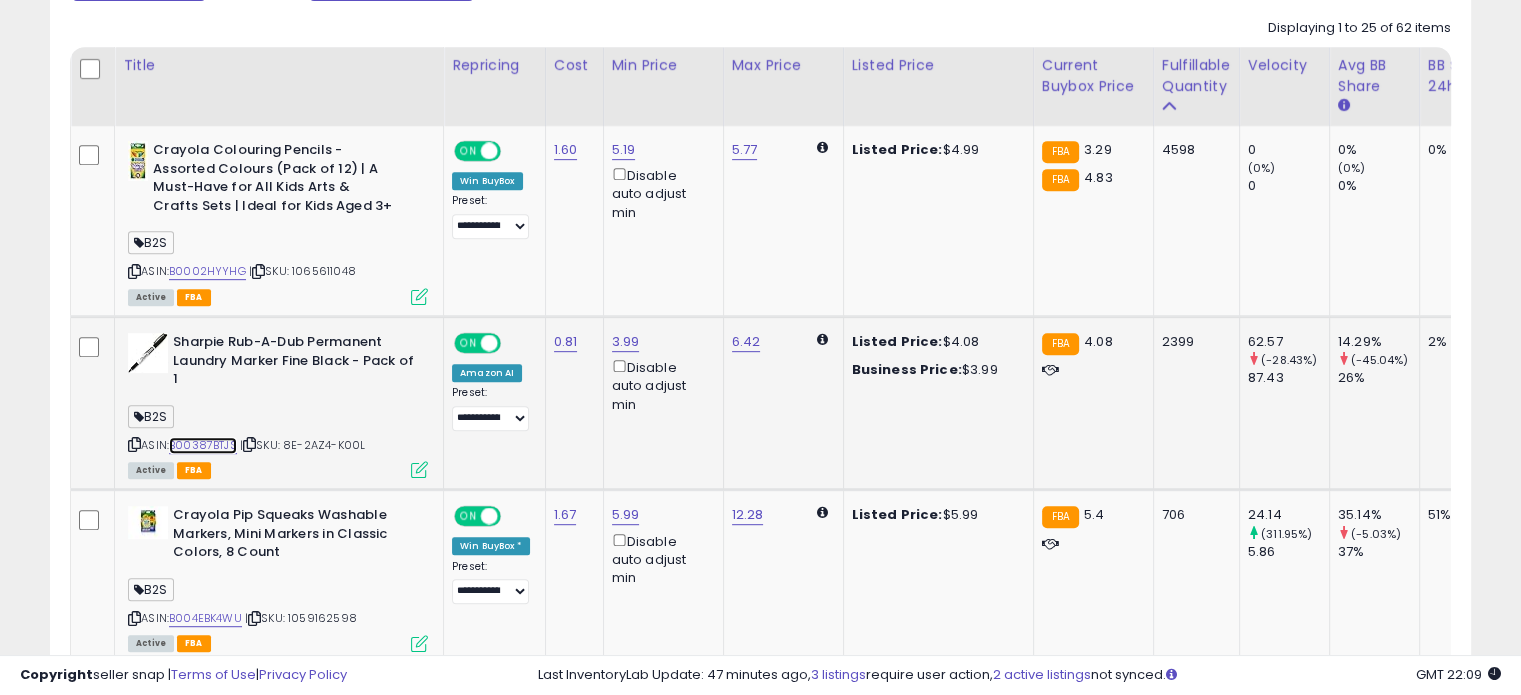 click on "B00387BTJS" at bounding box center (203, 445) 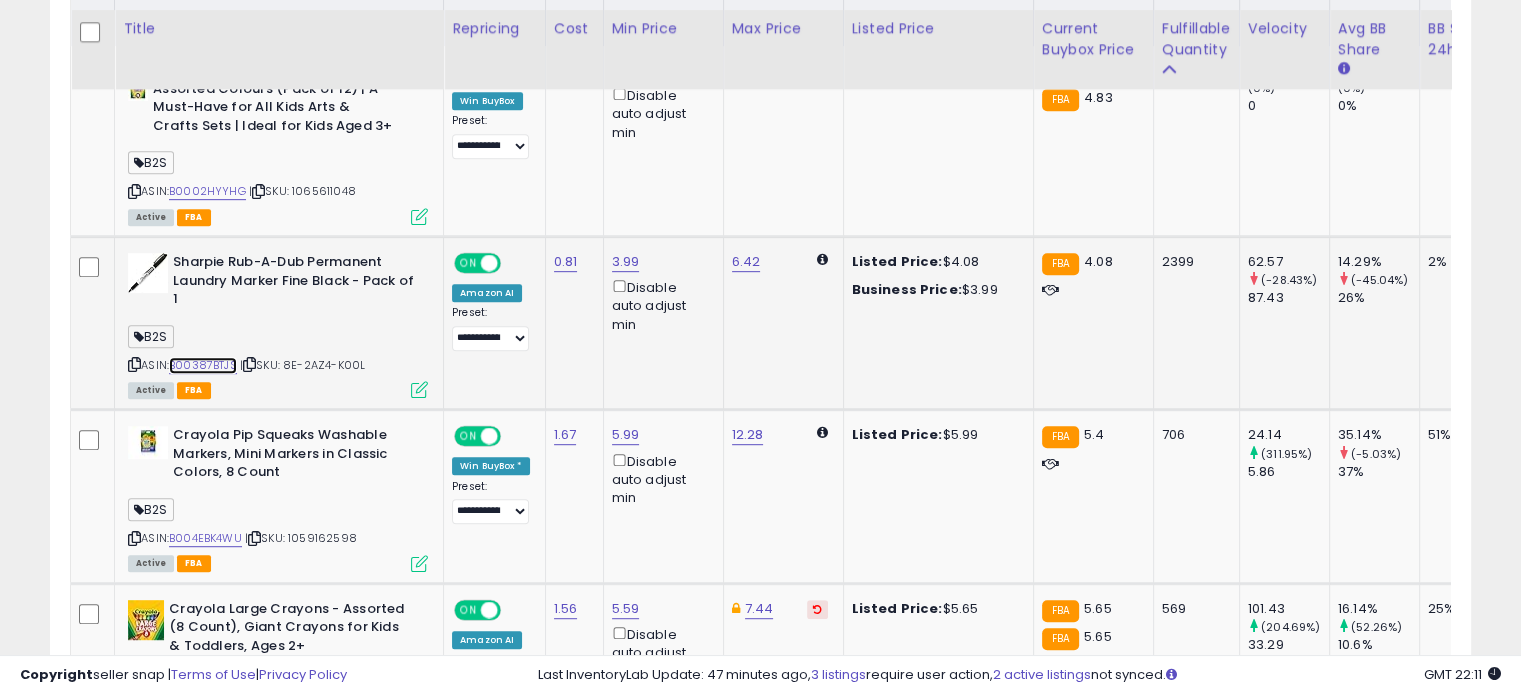 scroll, scrollTop: 1024, scrollLeft: 0, axis: vertical 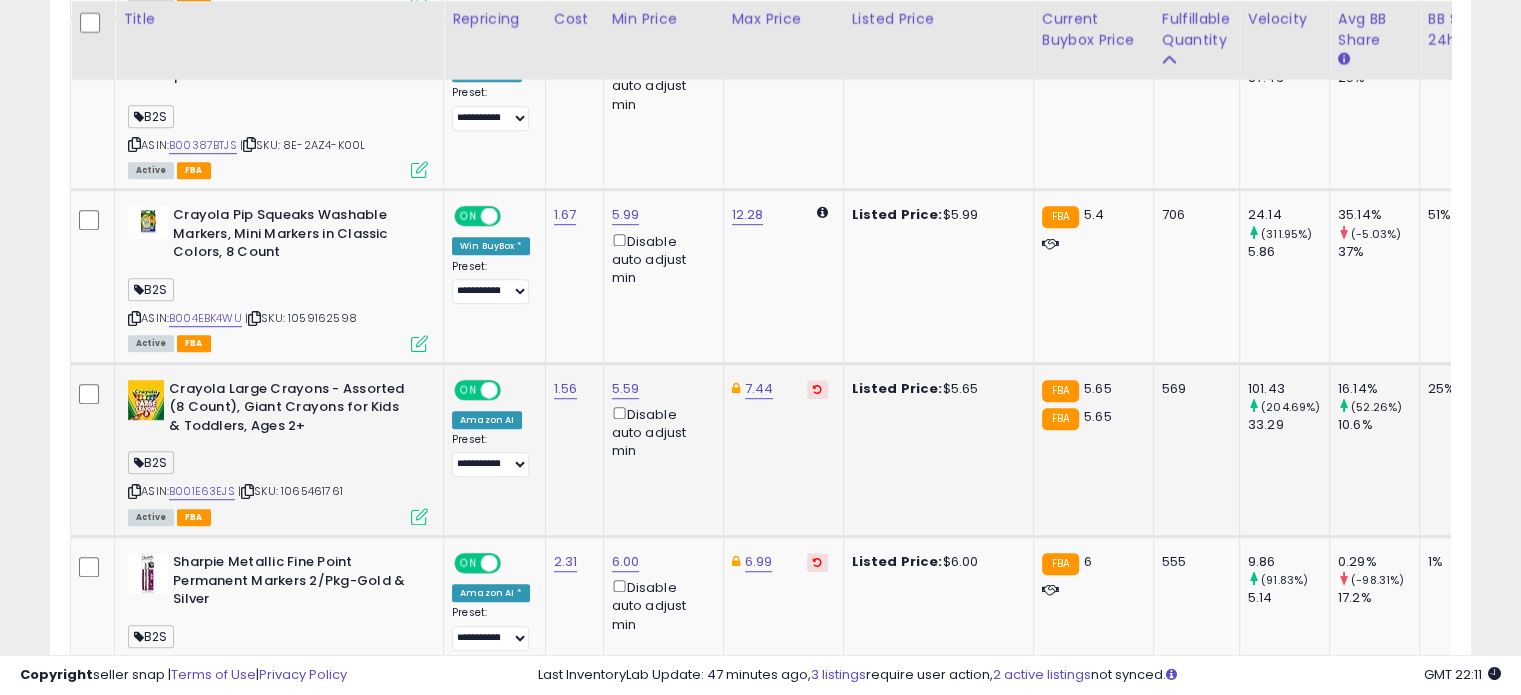 click at bounding box center [817, 389] 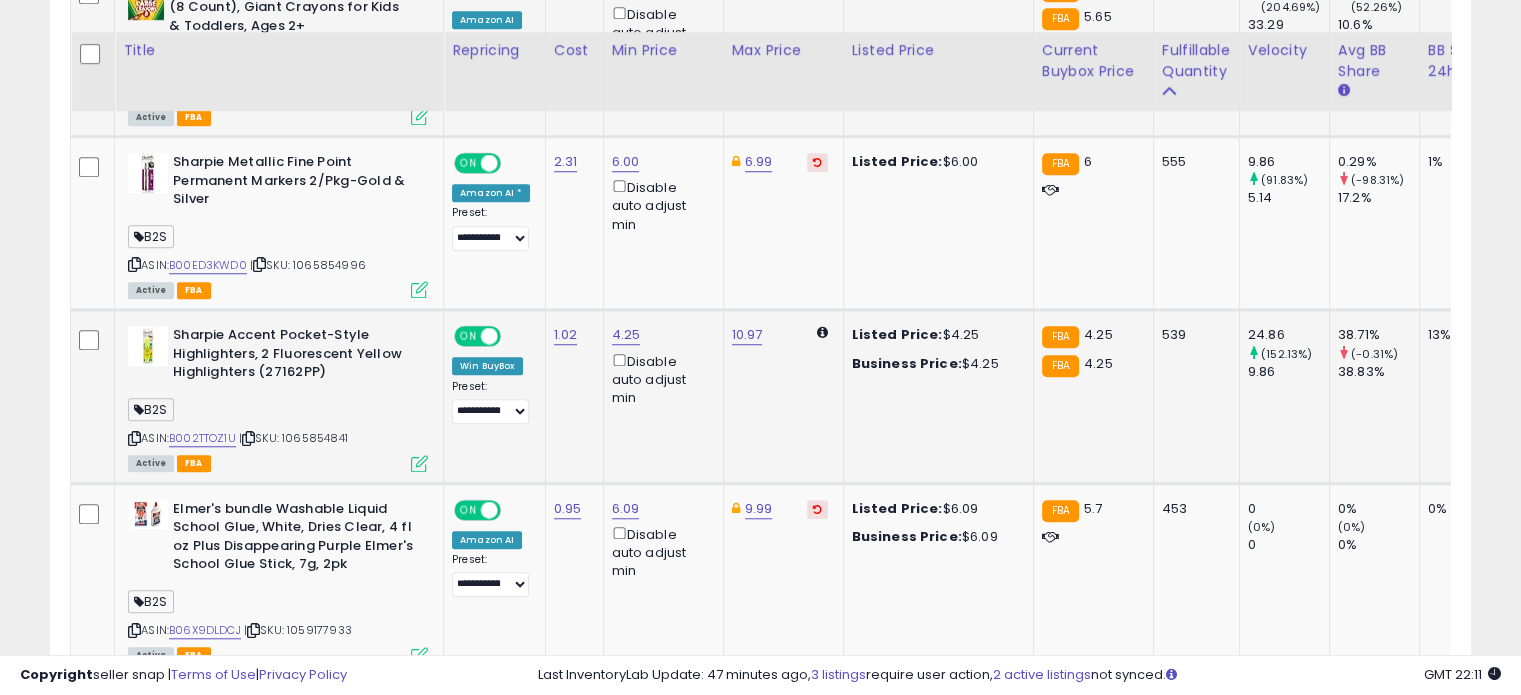 scroll, scrollTop: 1724, scrollLeft: 0, axis: vertical 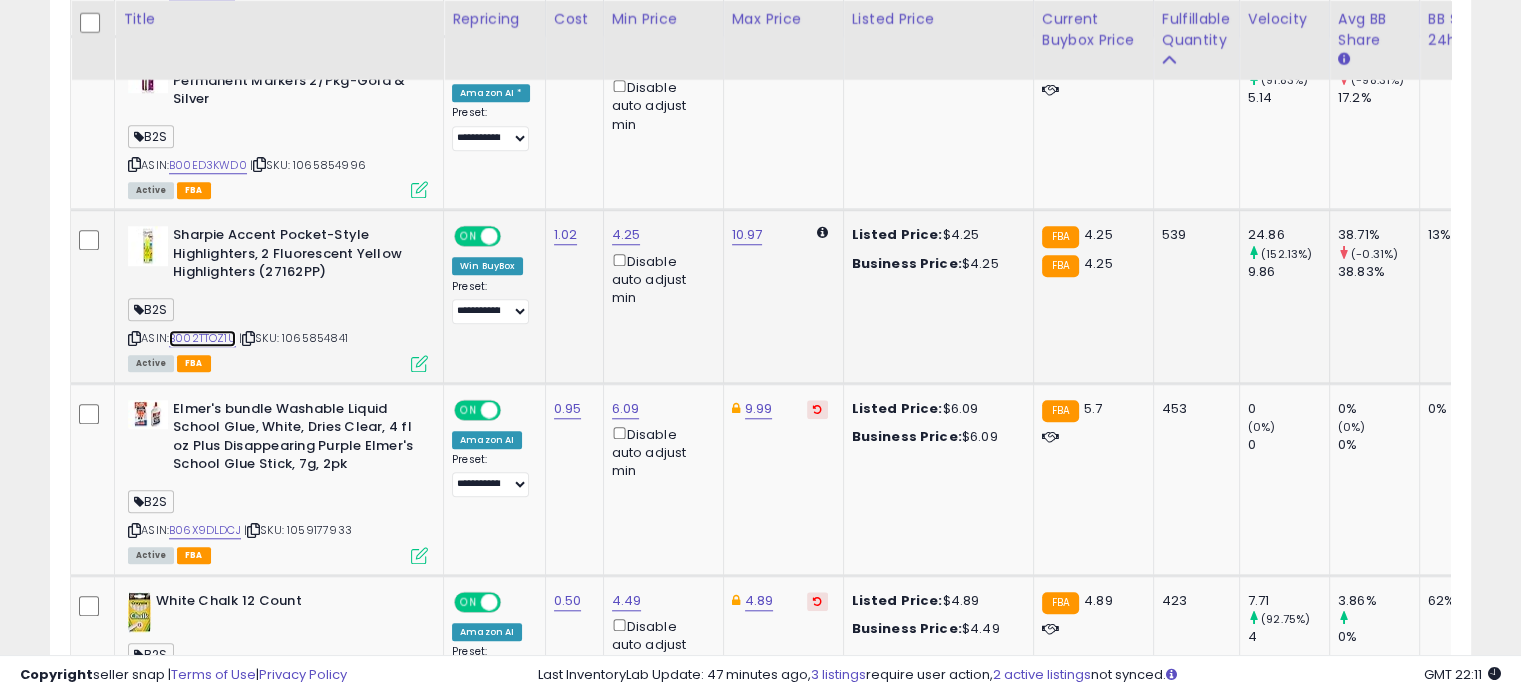 click on "B002TTOZ1U" at bounding box center [202, 338] 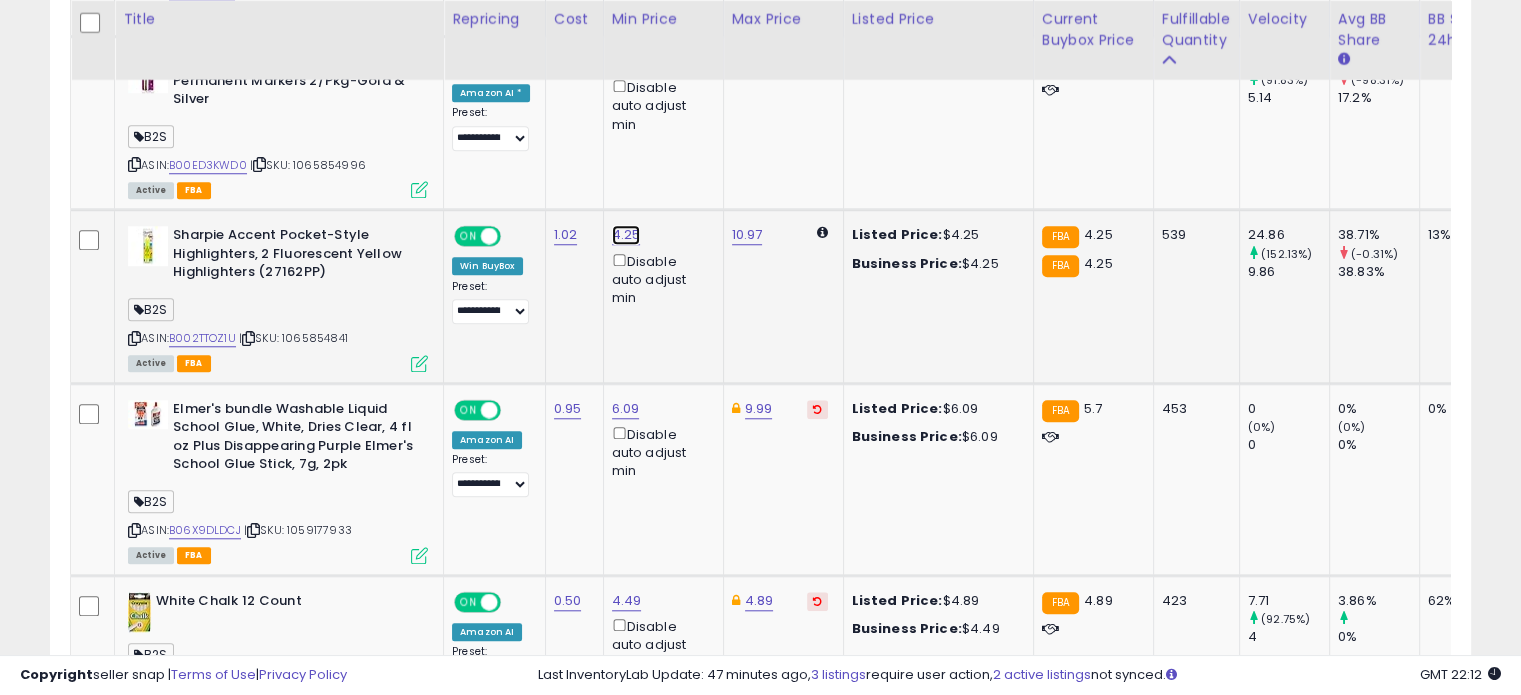 click on "4.25" at bounding box center [624, -650] 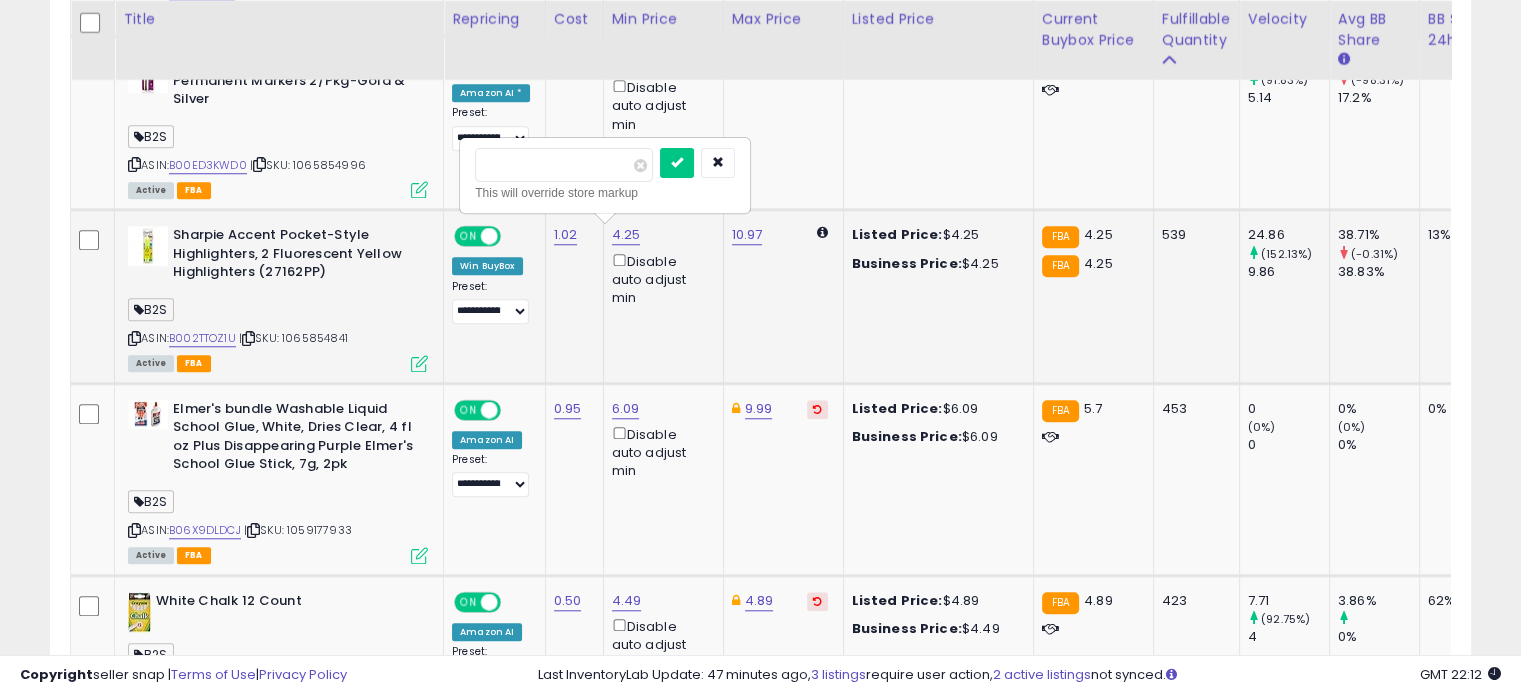 drag, startPoint x: 521, startPoint y: 167, endPoint x: 503, endPoint y: 162, distance: 18.681541 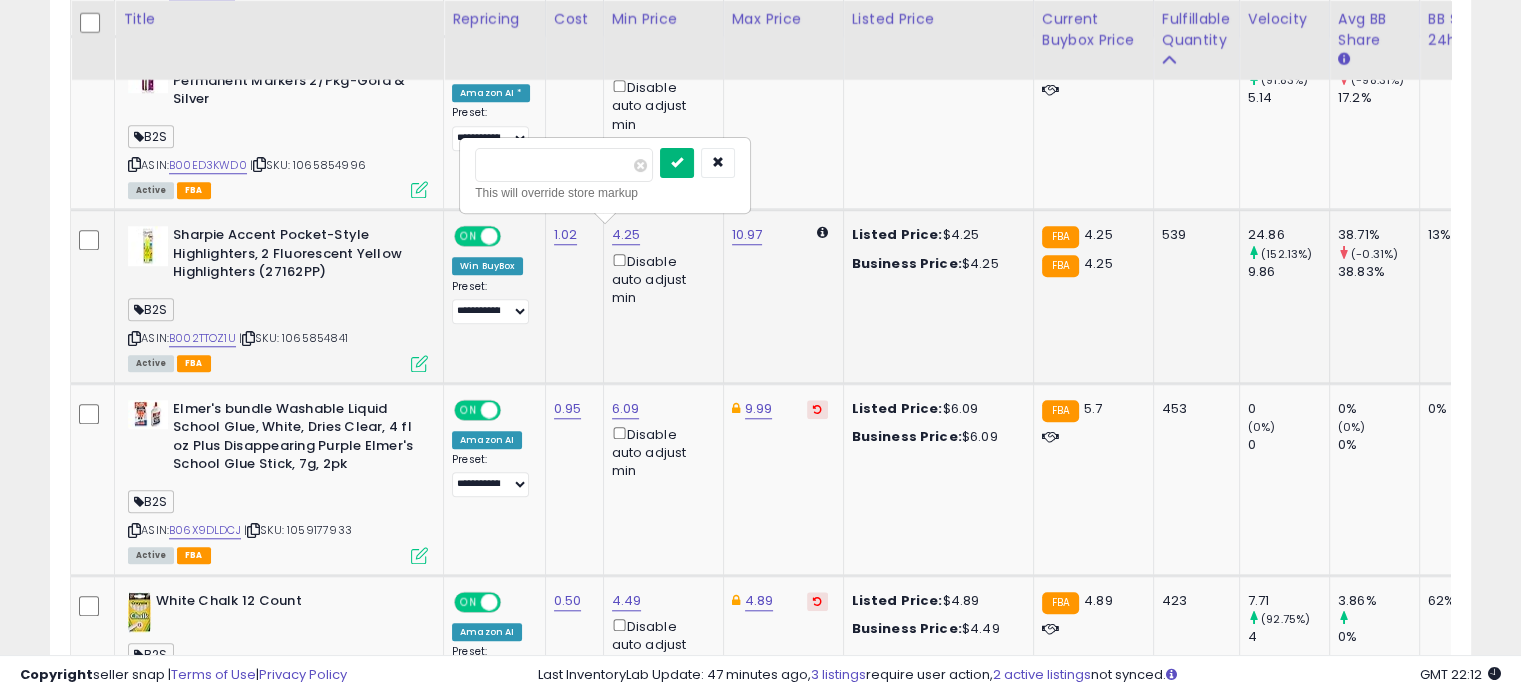 click at bounding box center (677, 162) 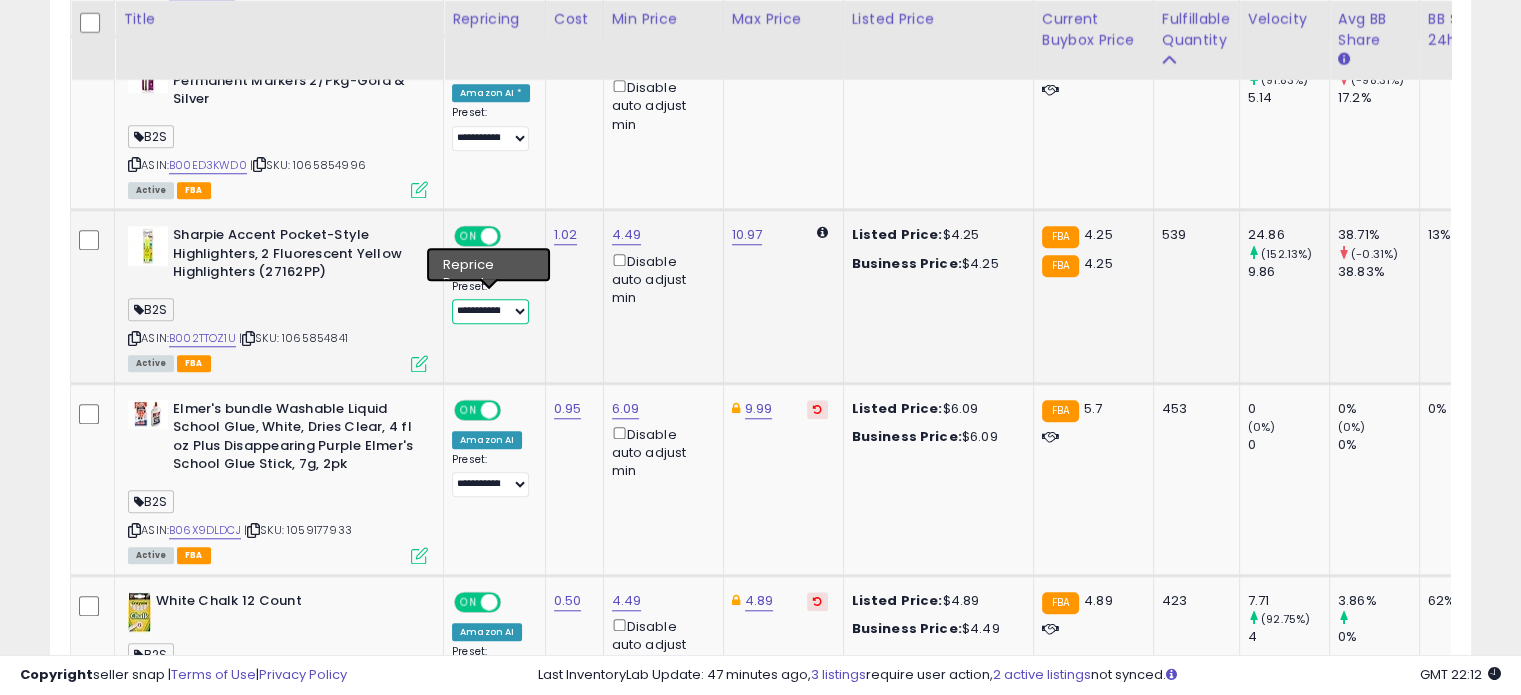 click on "**********" at bounding box center (490, 311) 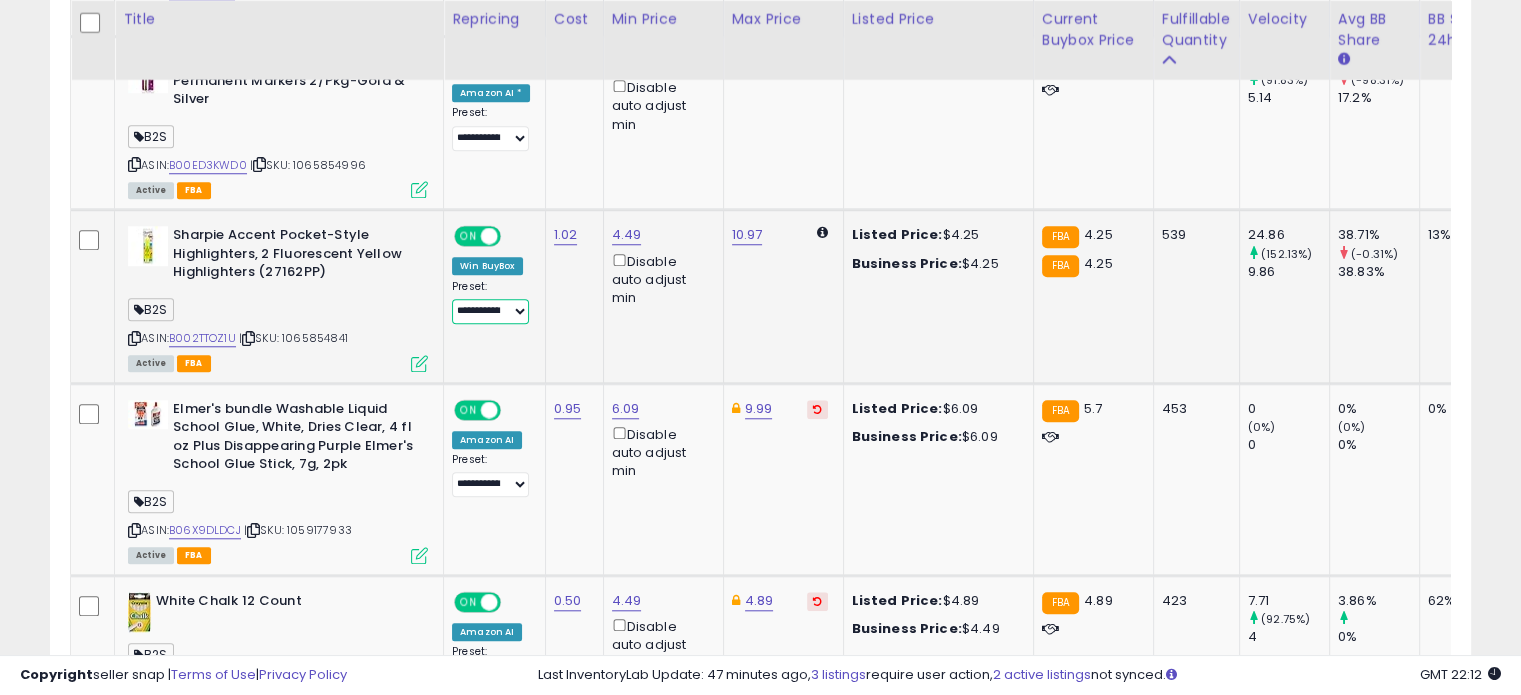 click on "**********" at bounding box center [490, 311] 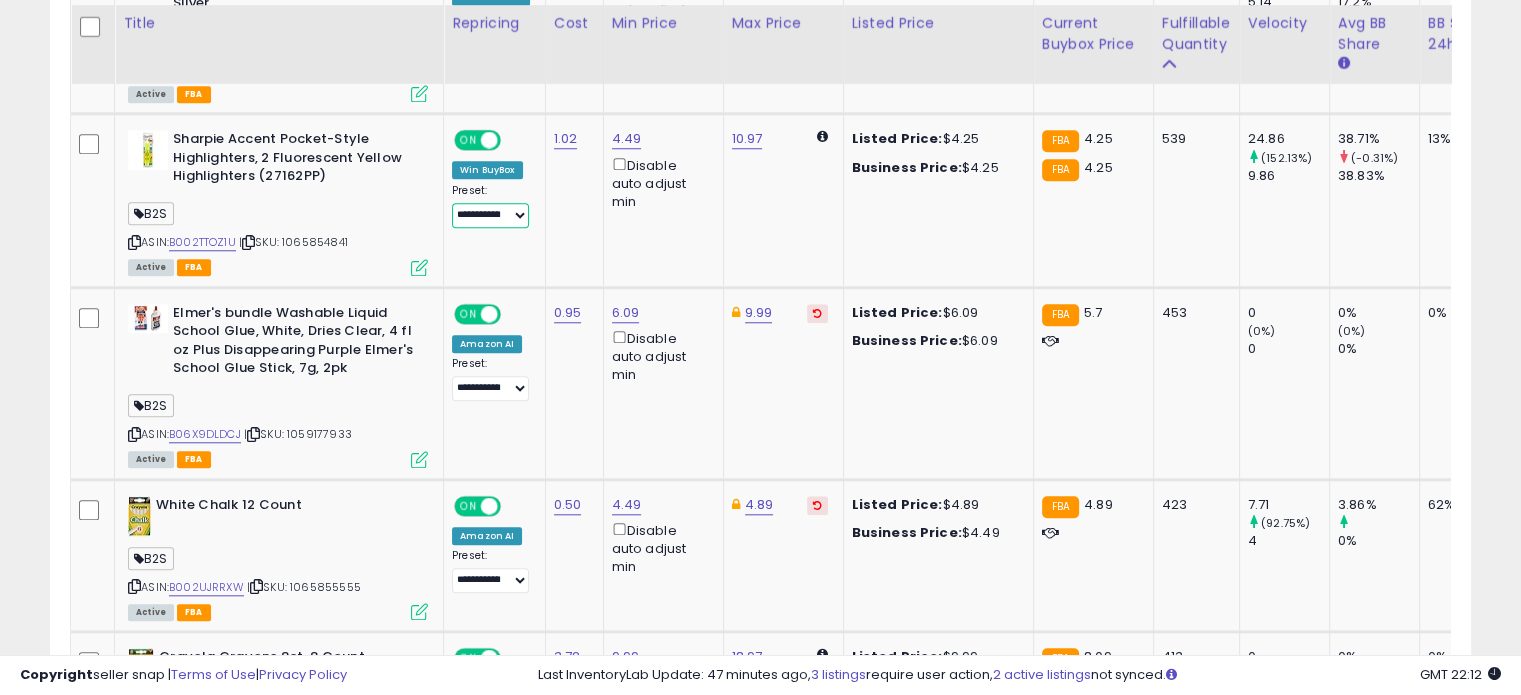 scroll, scrollTop: 1824, scrollLeft: 0, axis: vertical 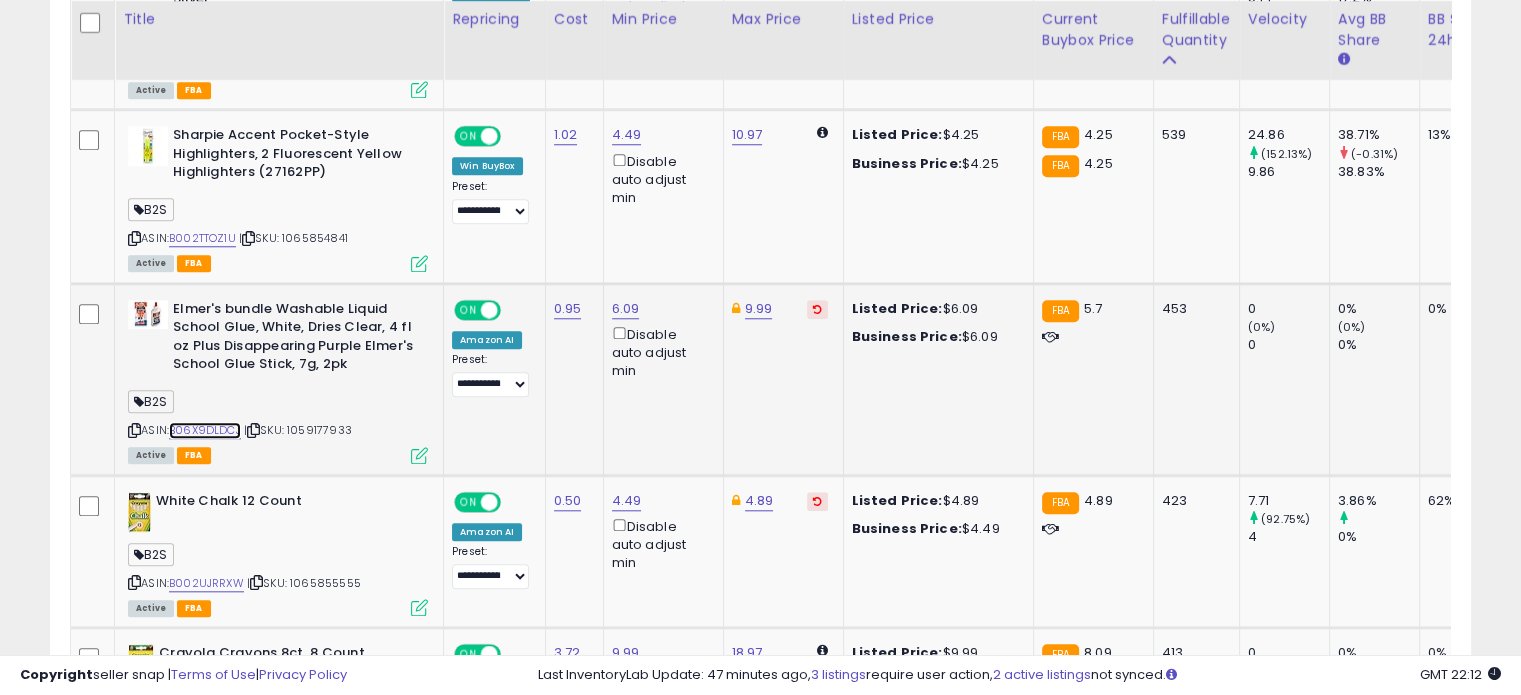 click on "B06X9DLDCJ" at bounding box center [205, 430] 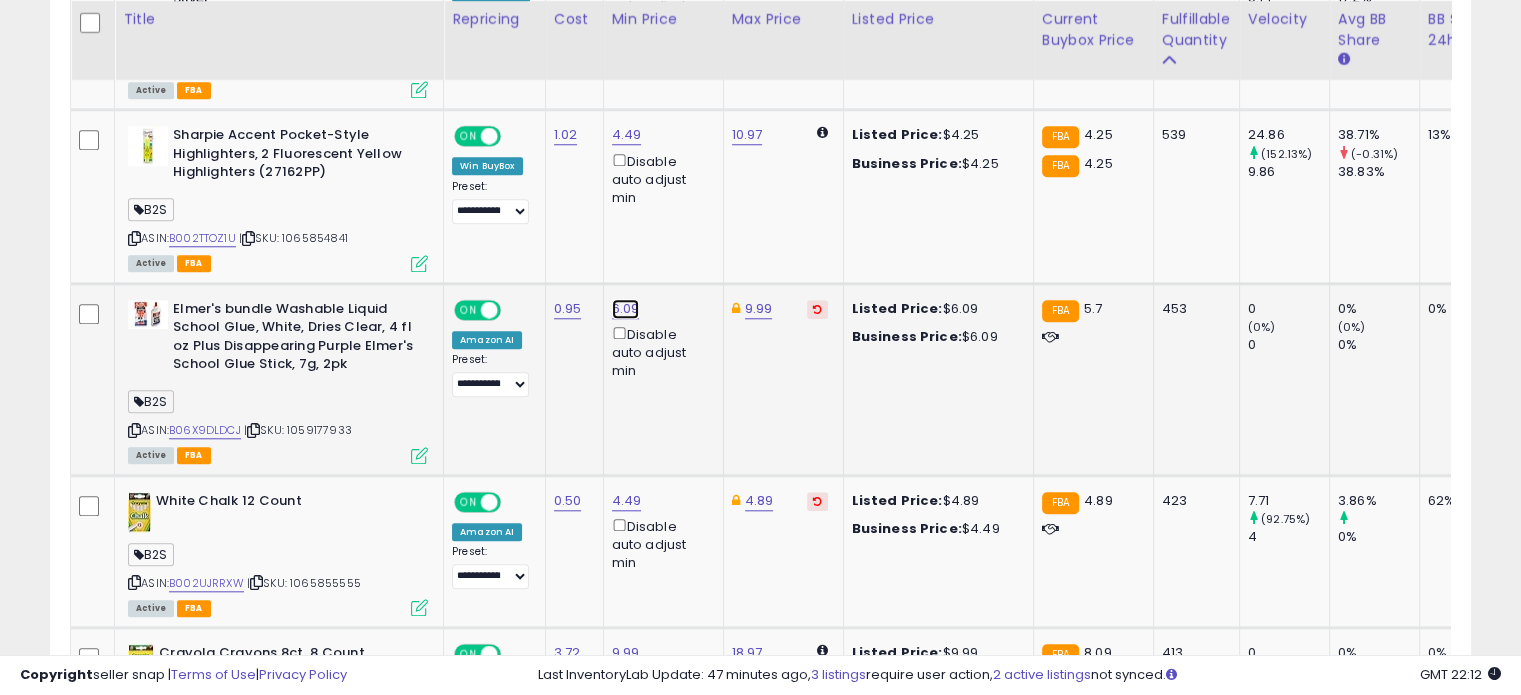 click on "6.09" at bounding box center (624, -750) 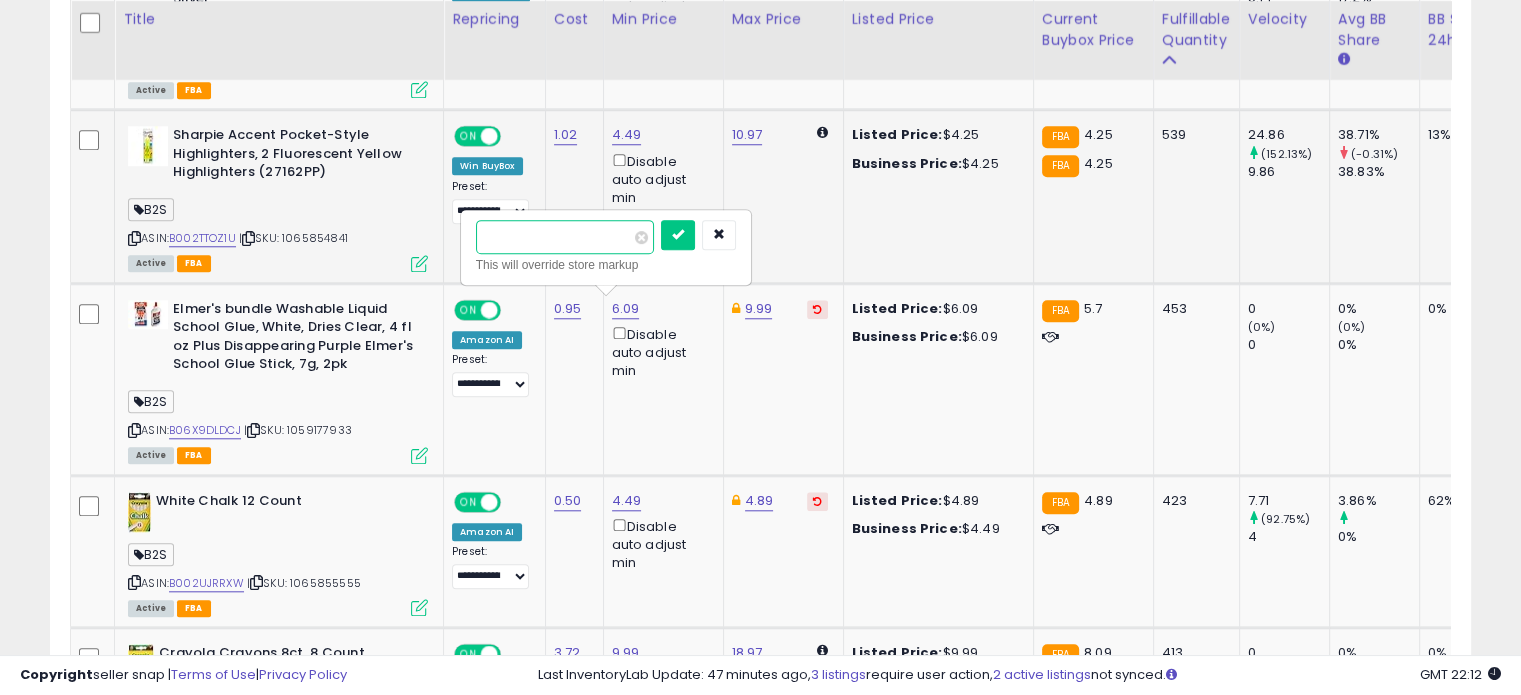 drag, startPoint x: 529, startPoint y: 243, endPoint x: 446, endPoint y: 239, distance: 83.09633 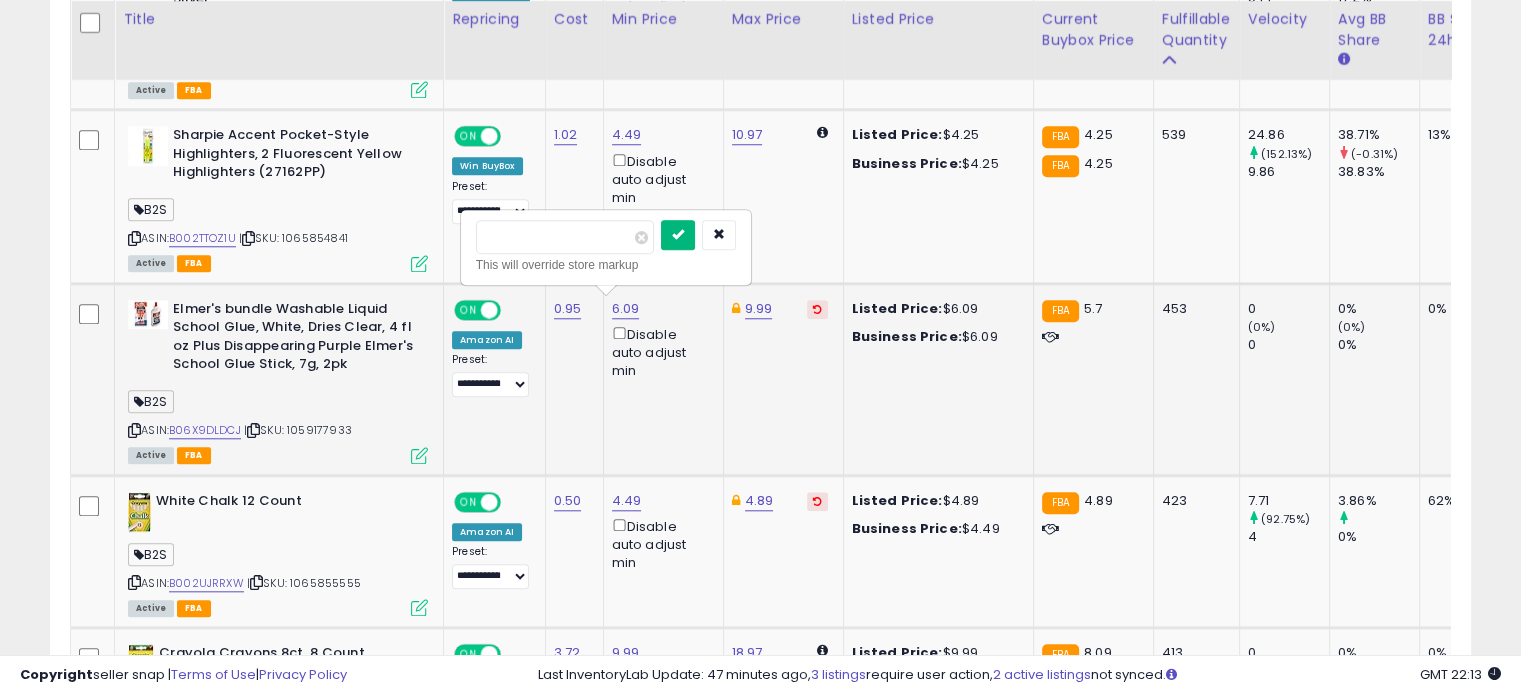 click at bounding box center (678, 234) 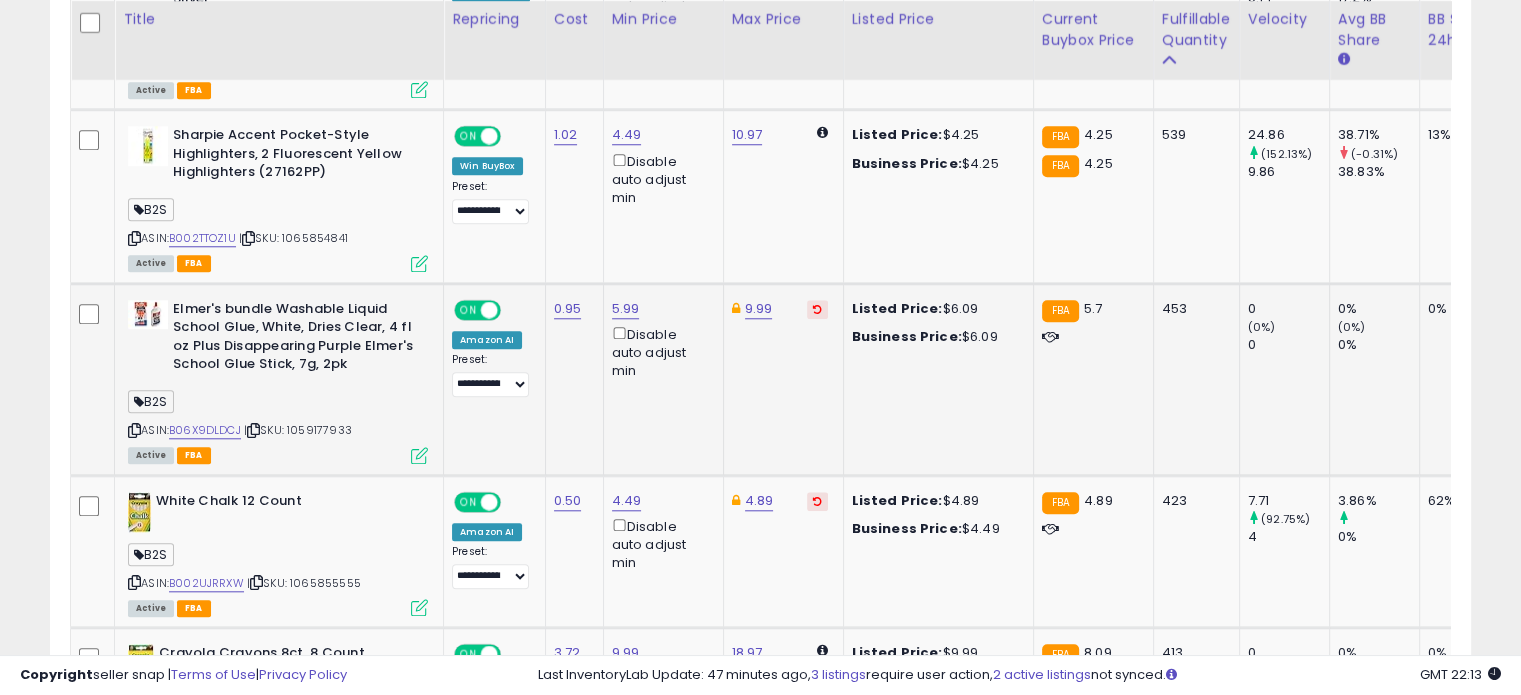 click at bounding box center (817, 309) 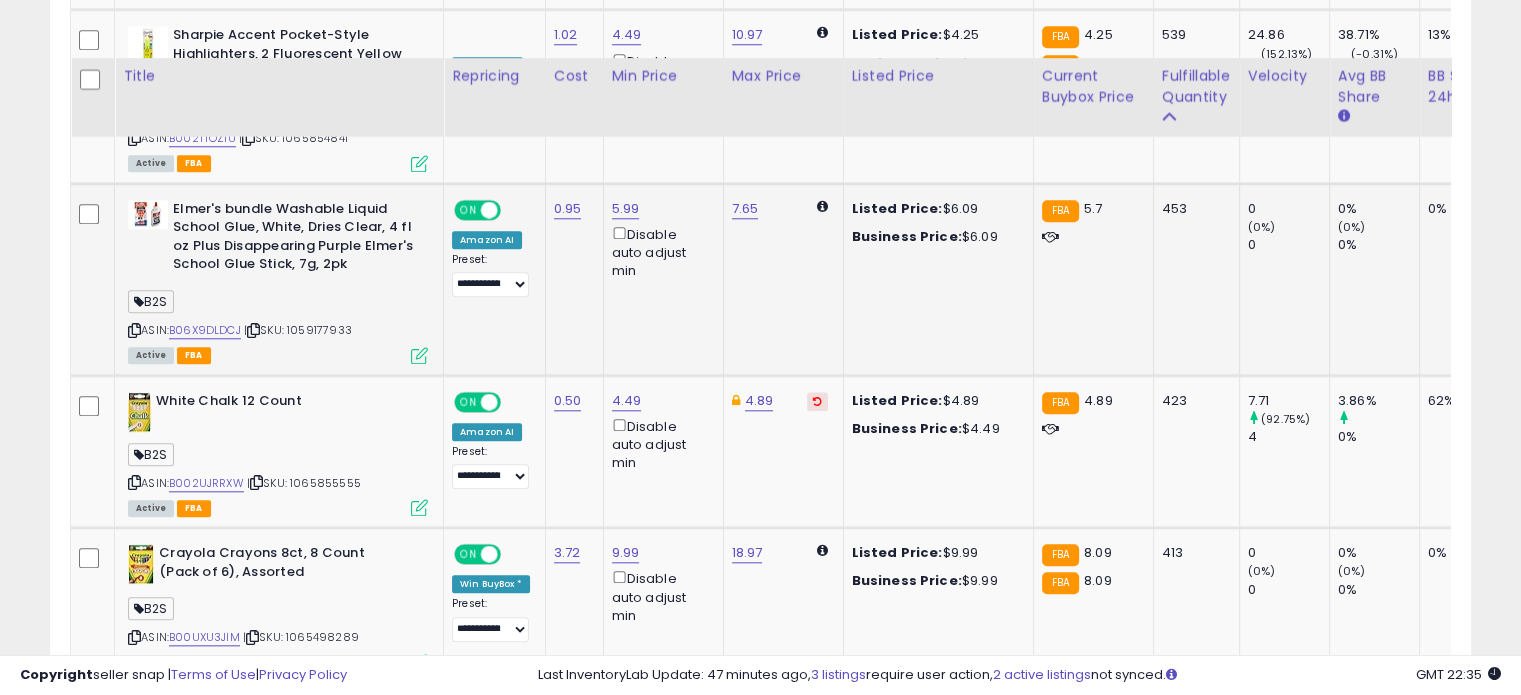 scroll, scrollTop: 2024, scrollLeft: 0, axis: vertical 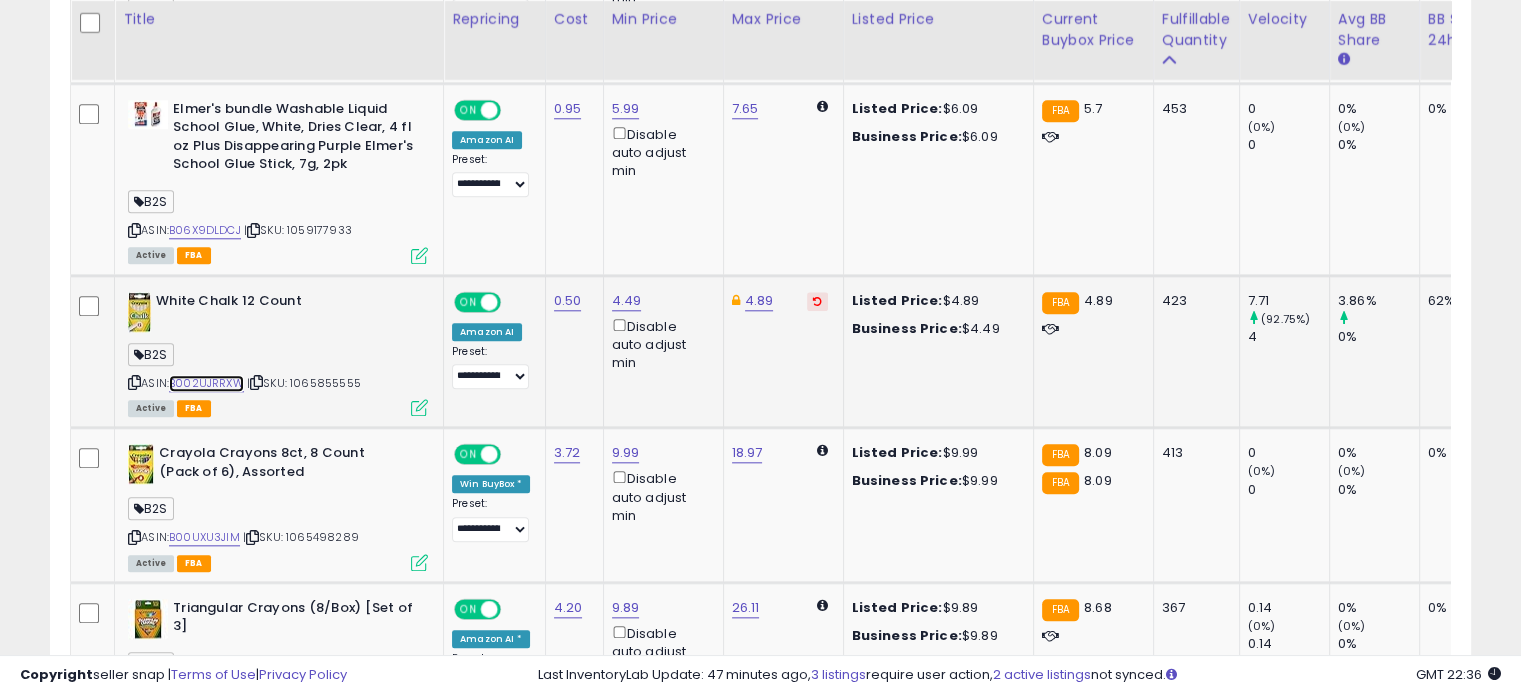 click on "B002UJRRXW" at bounding box center (206, 383) 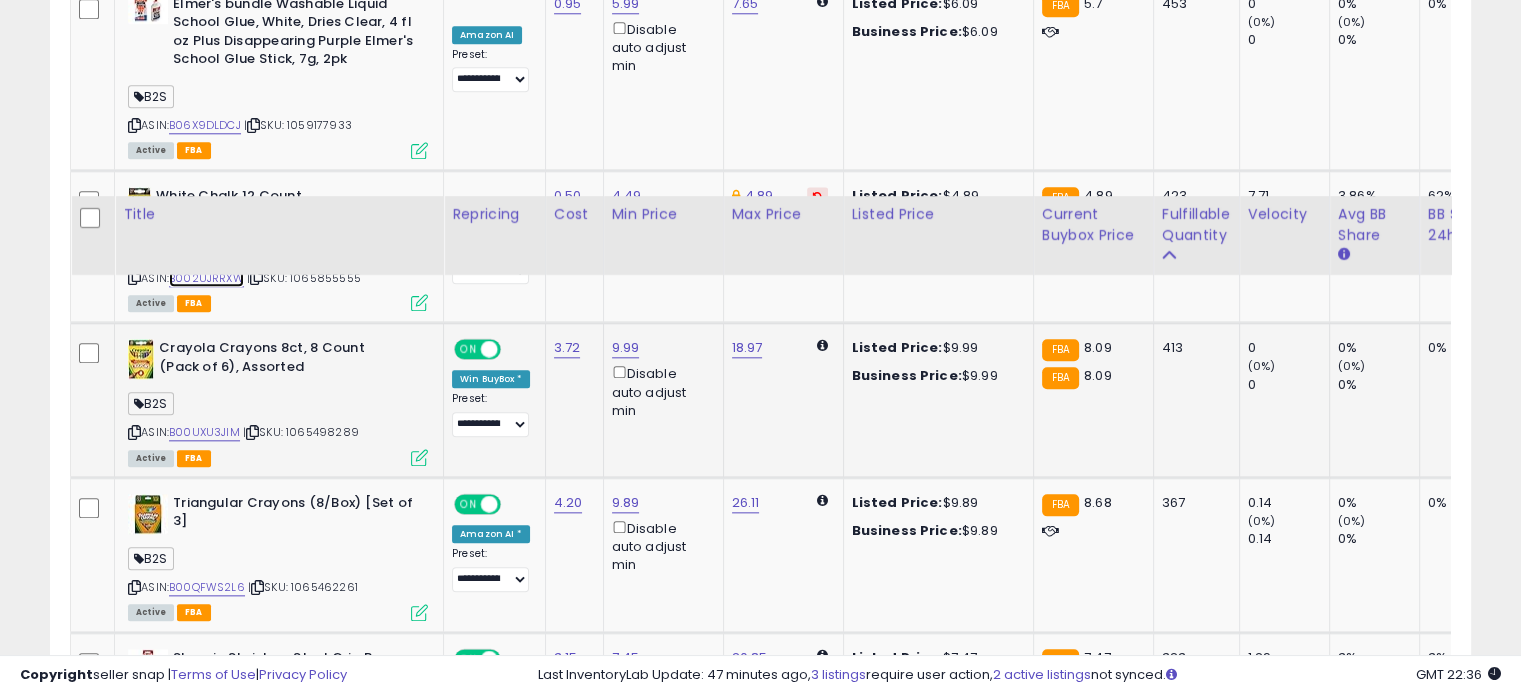 scroll, scrollTop: 2324, scrollLeft: 0, axis: vertical 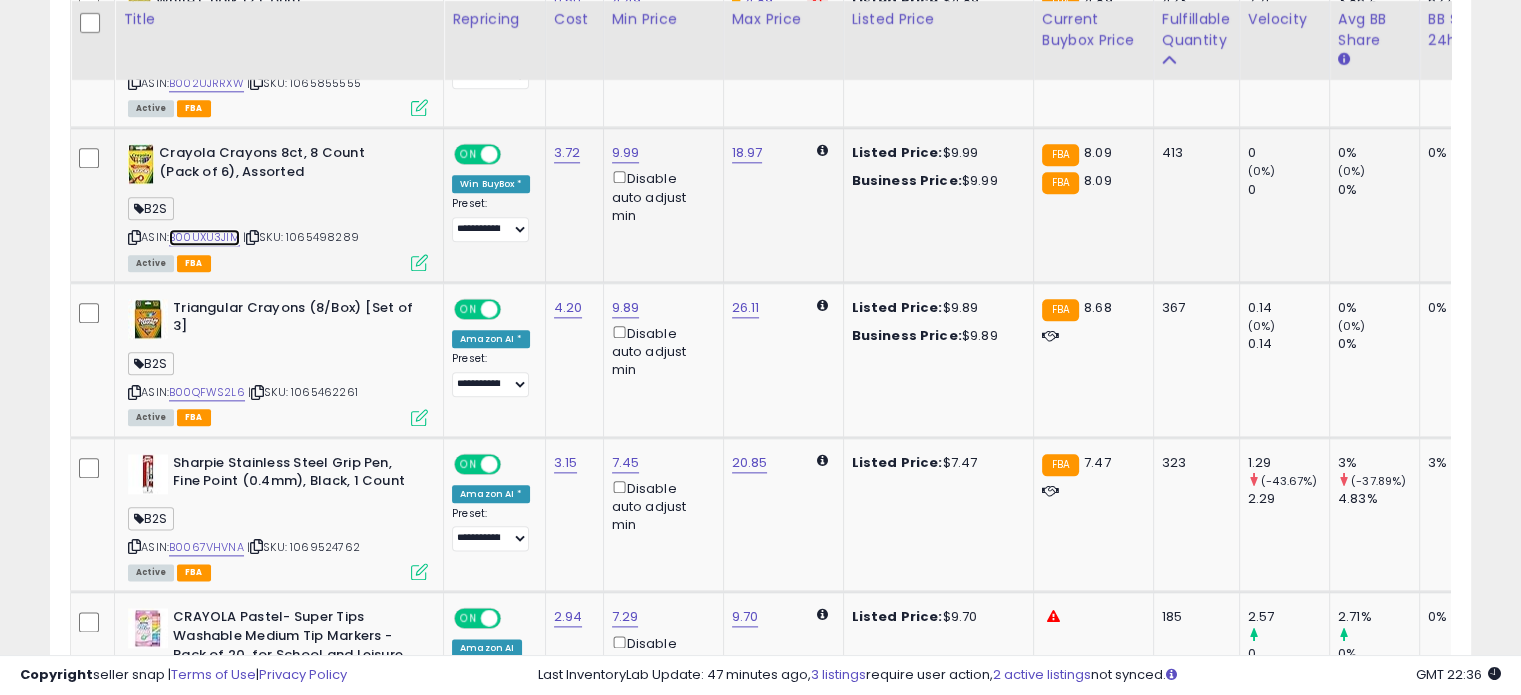 click on "B00UXU3JIM" at bounding box center (204, 237) 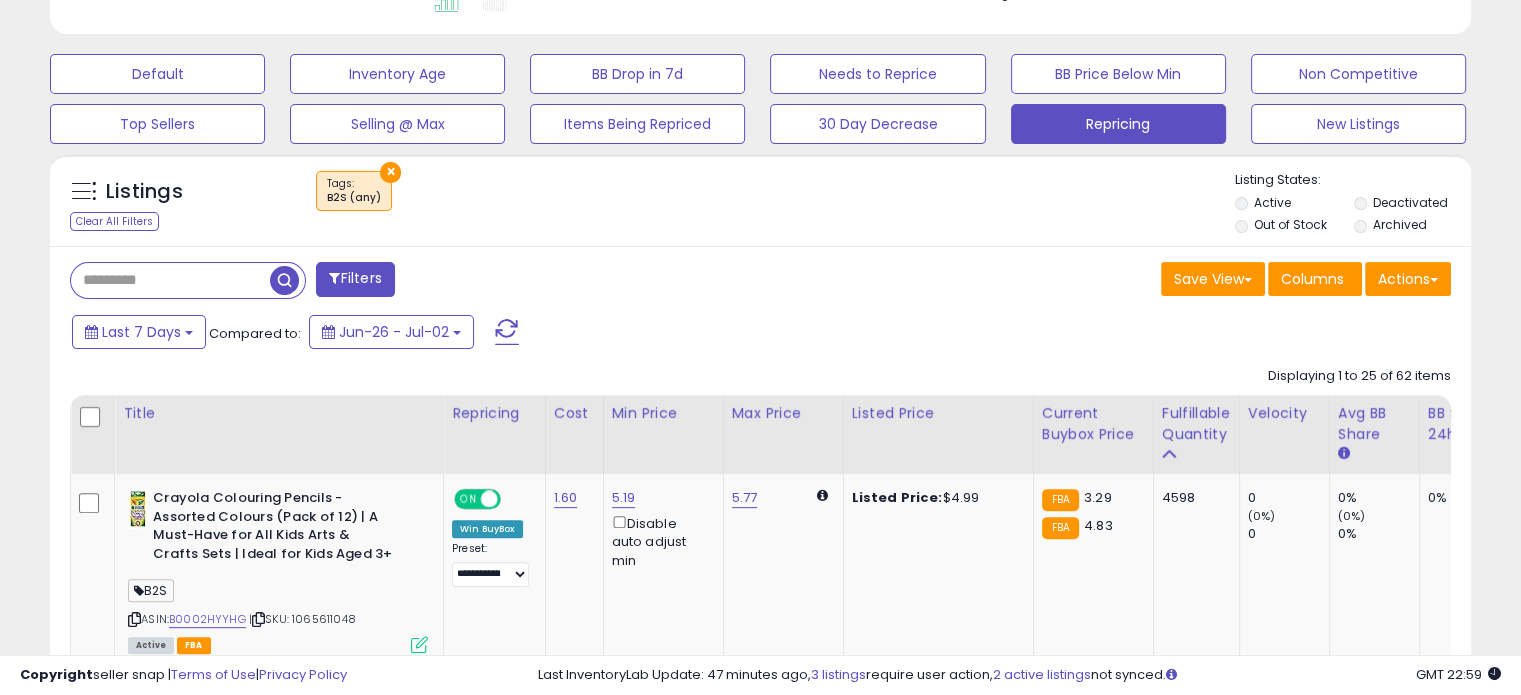 scroll, scrollTop: 600, scrollLeft: 0, axis: vertical 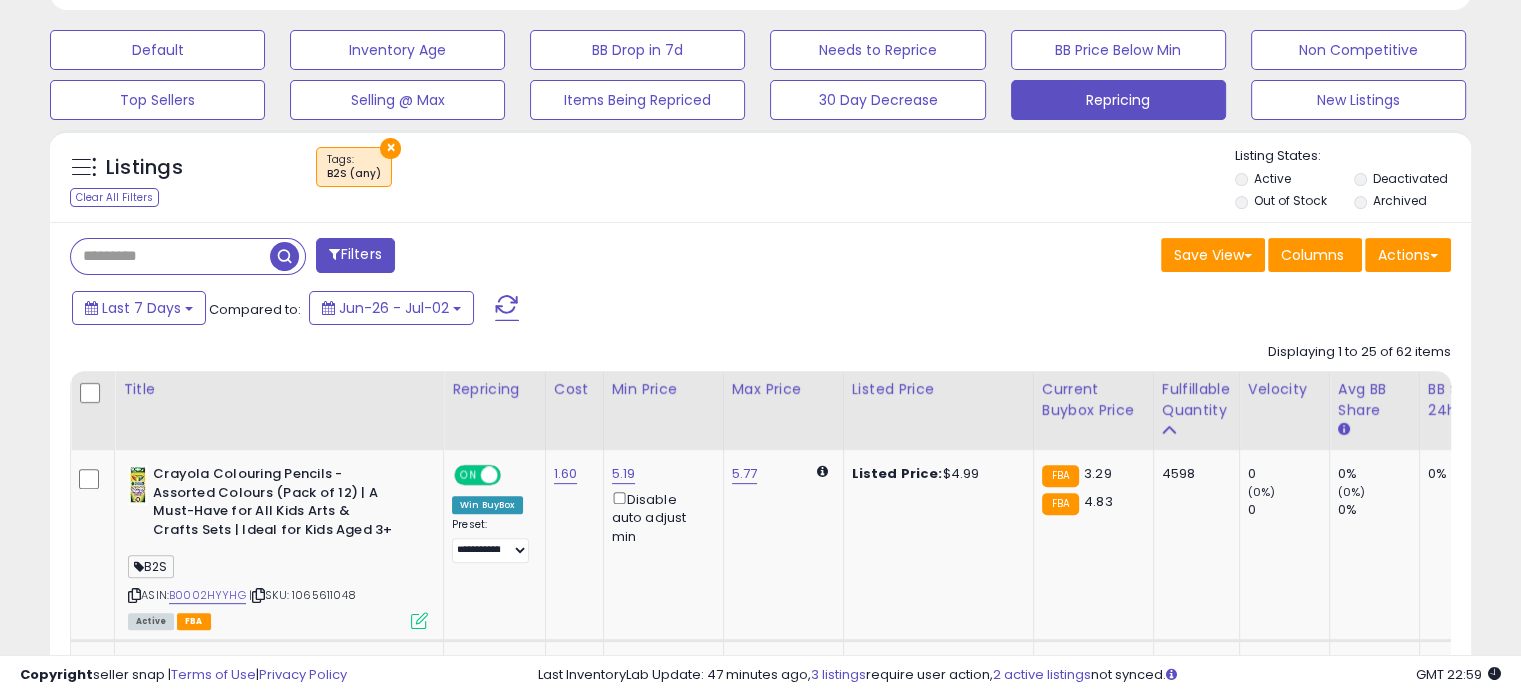 click on "×" at bounding box center (390, 148) 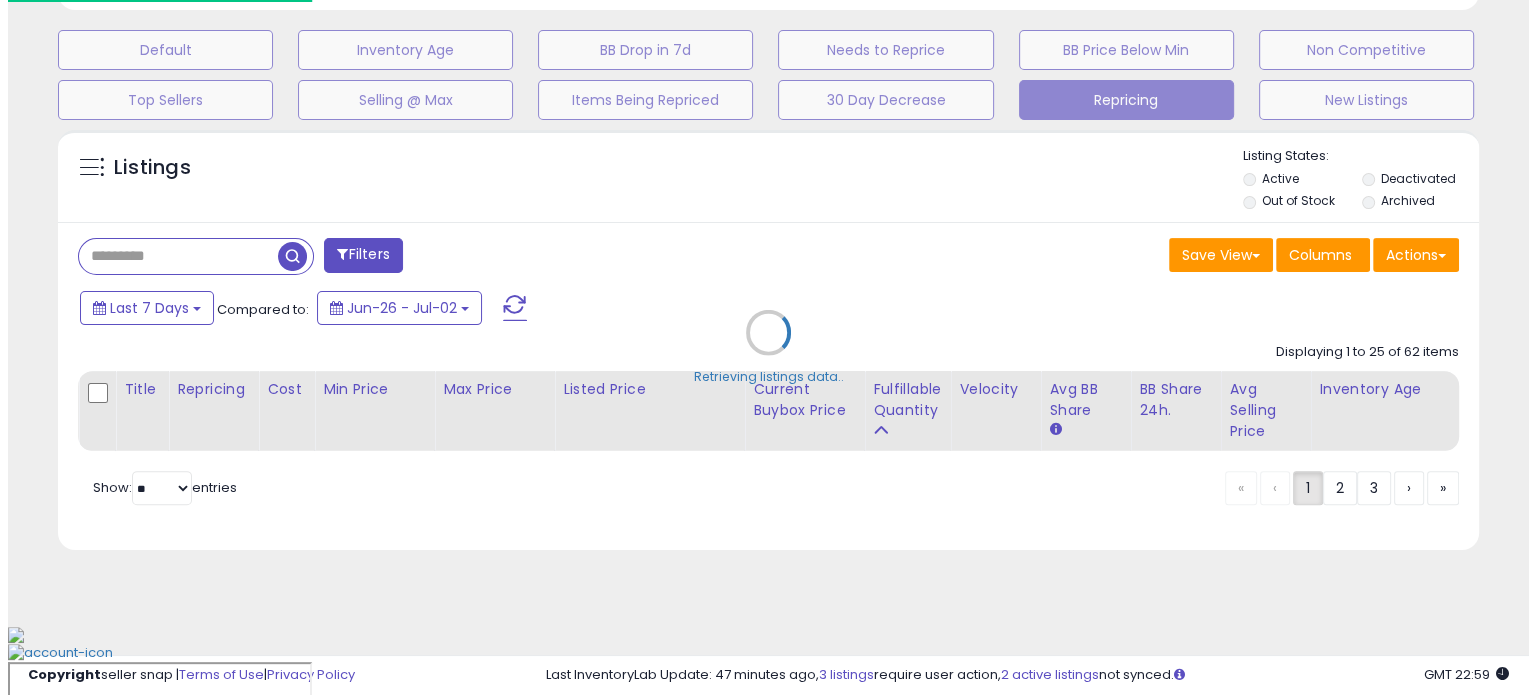 scroll, scrollTop: 544, scrollLeft: 0, axis: vertical 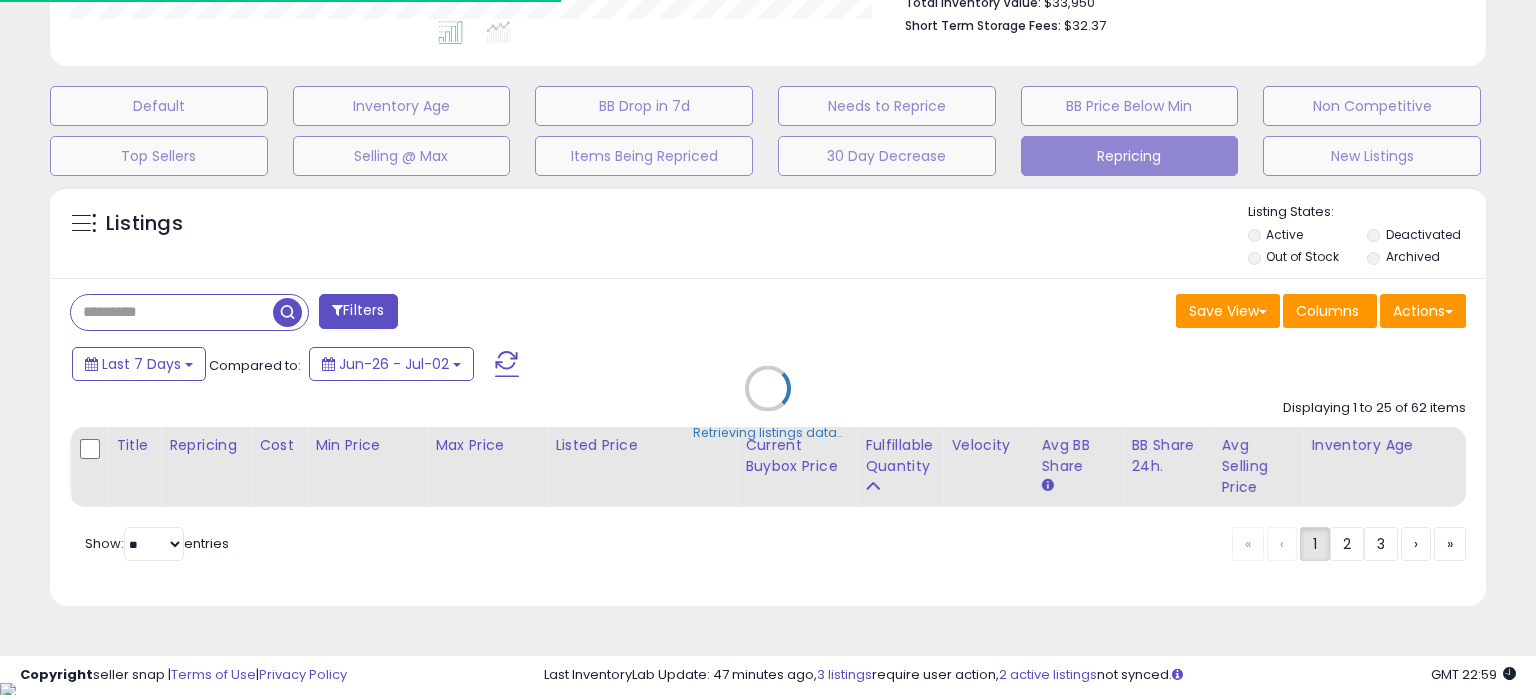 click at bounding box center [172, 312] 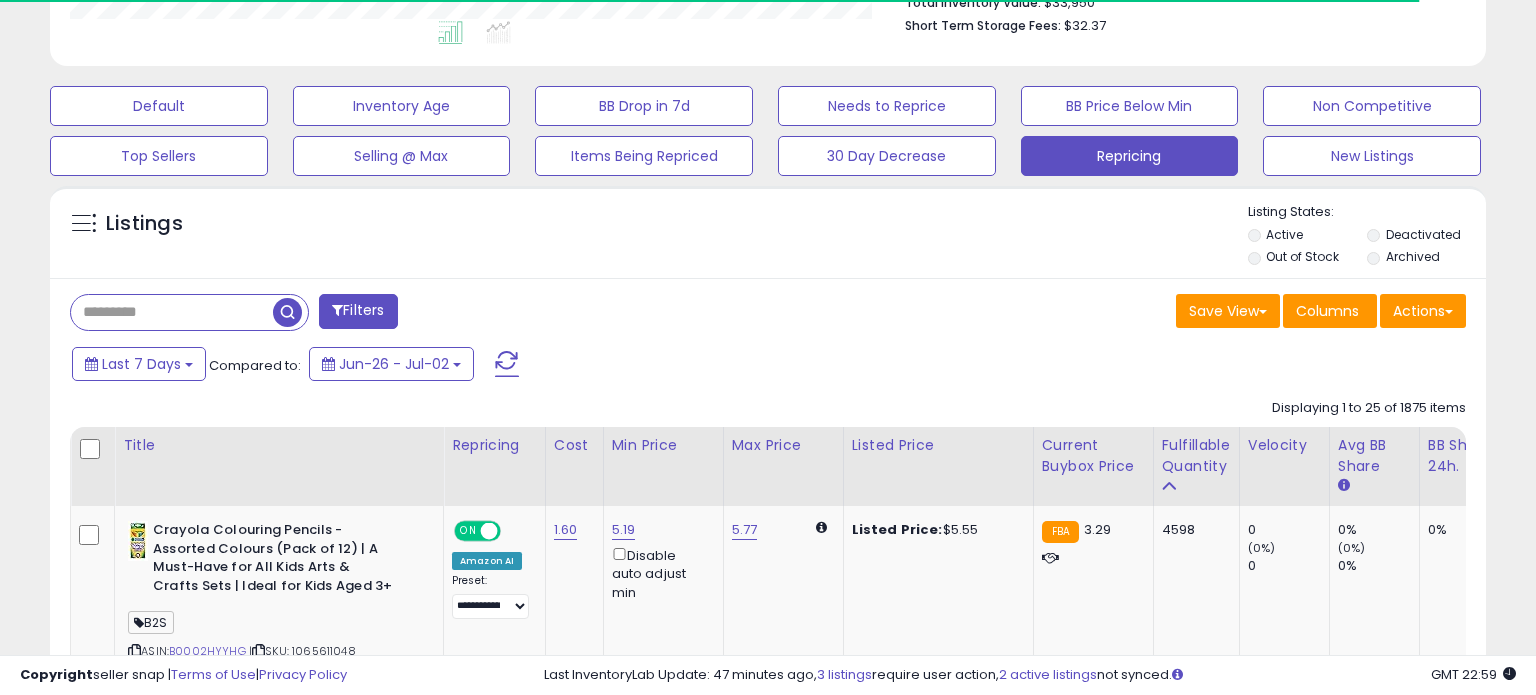 paste on "**********" 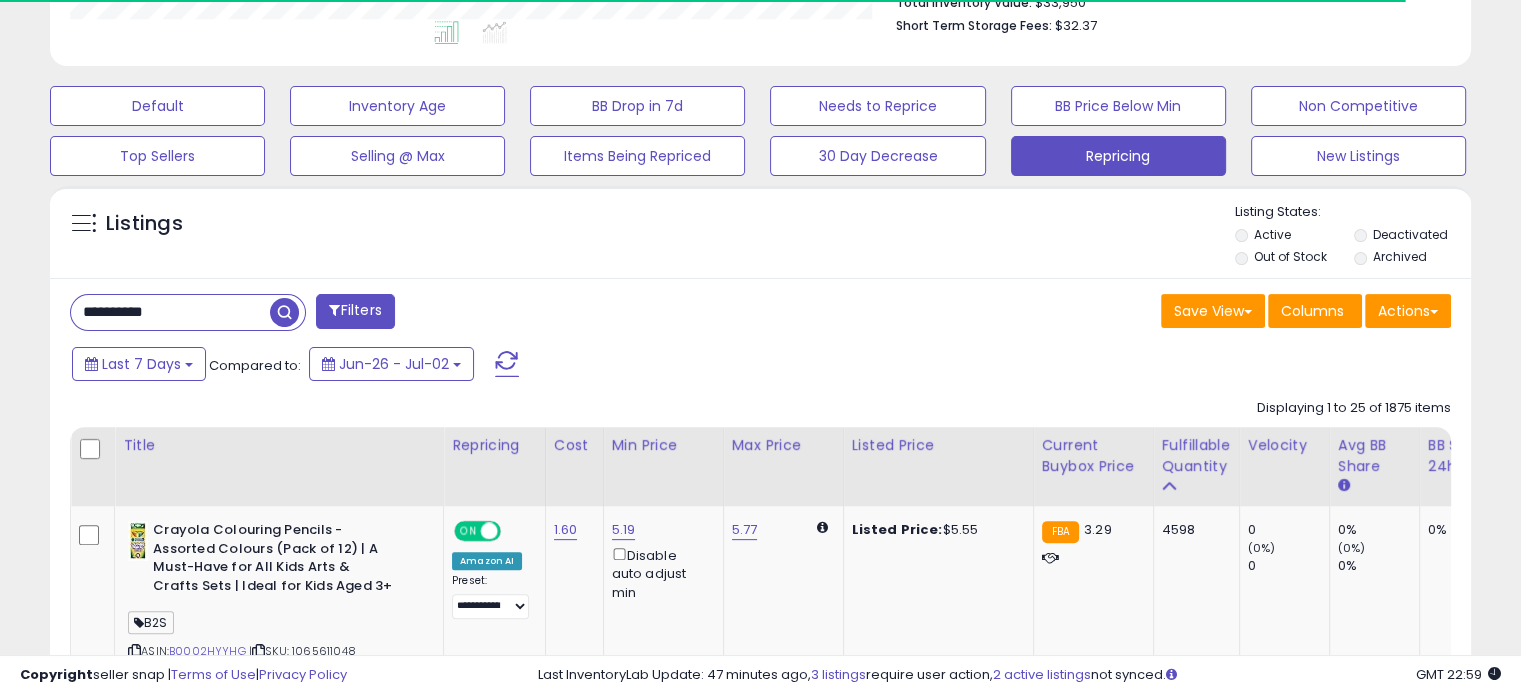 scroll, scrollTop: 409, scrollLeft: 822, axis: both 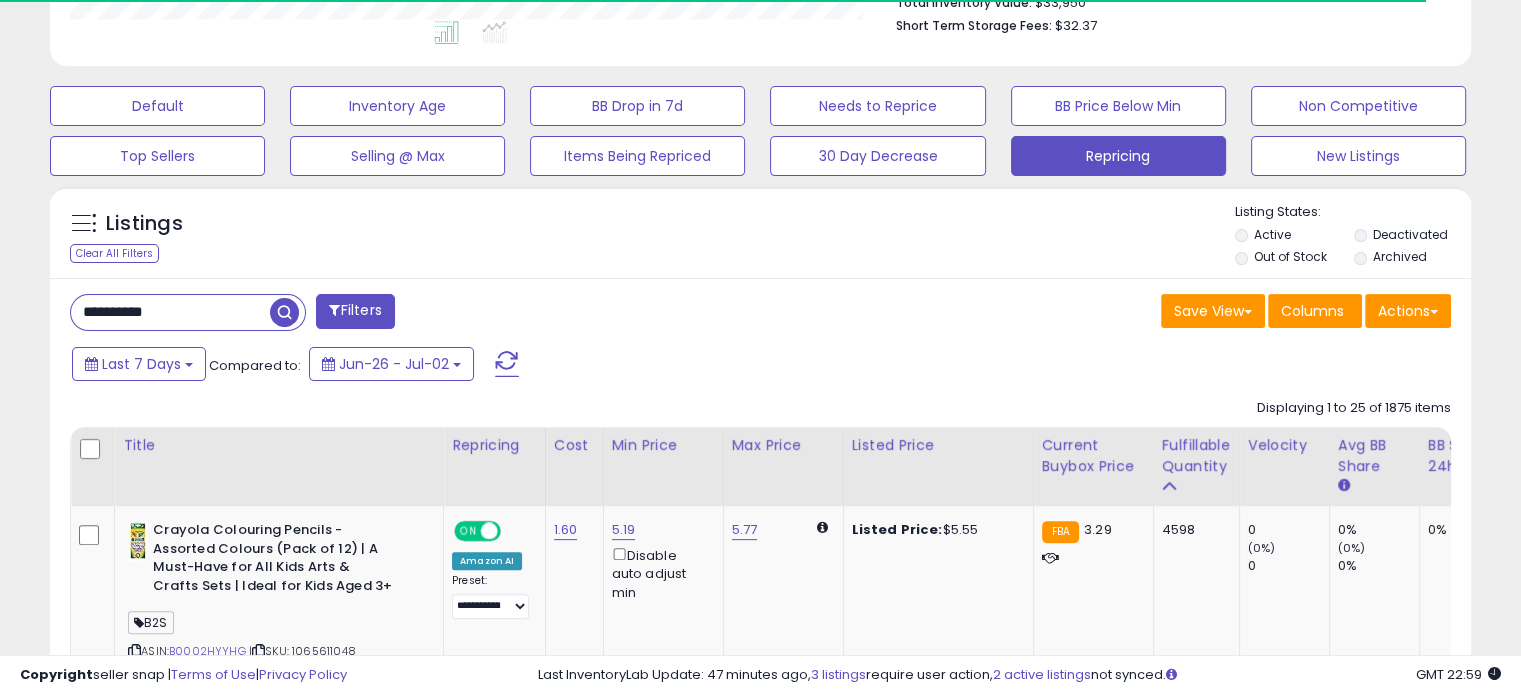 type on "**********" 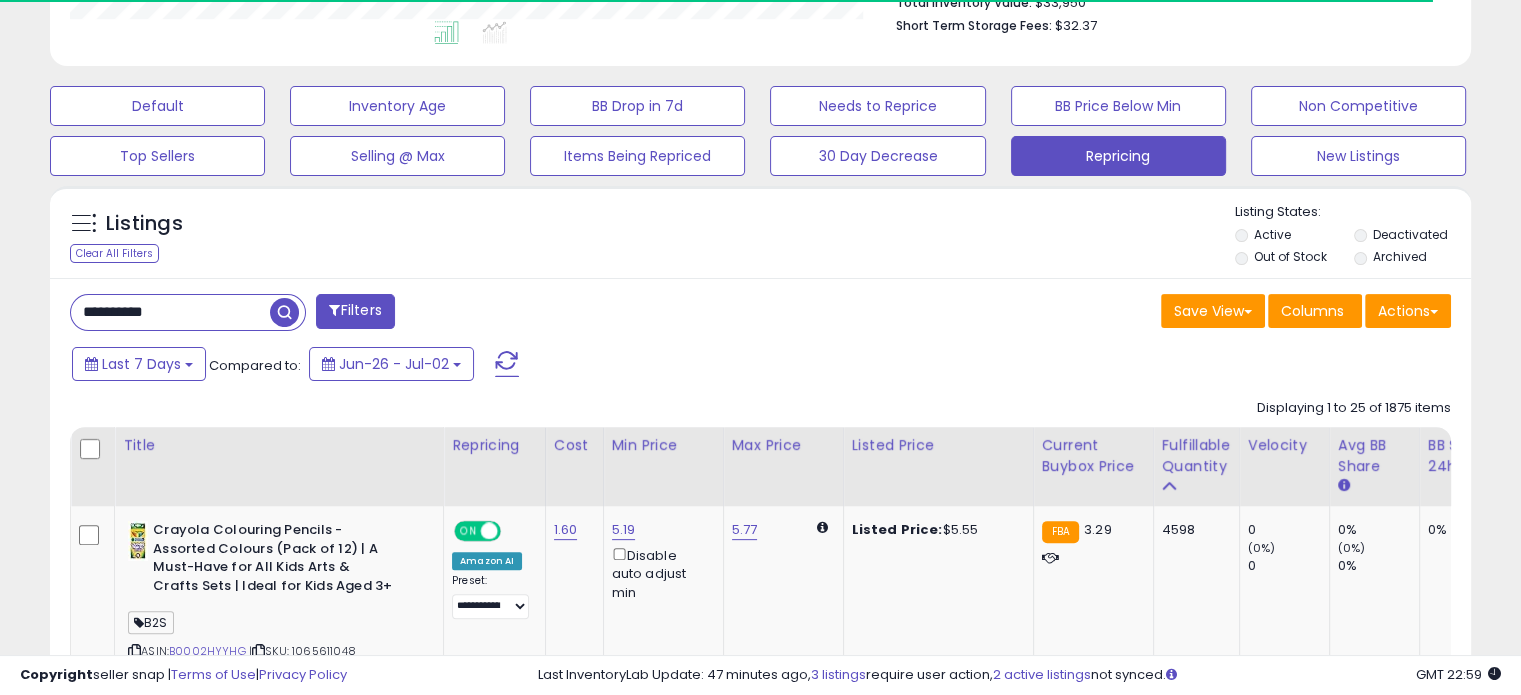 click at bounding box center [284, 312] 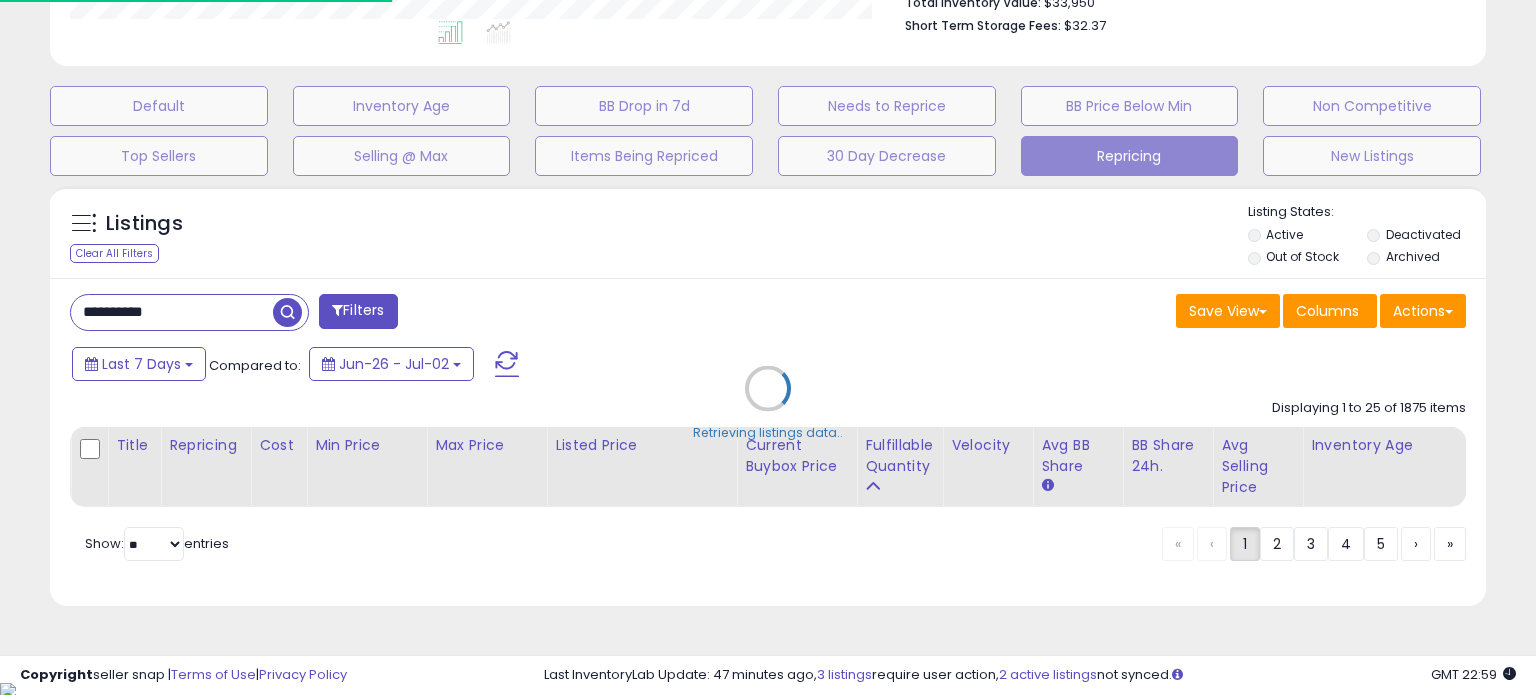 scroll, scrollTop: 999589, scrollLeft: 999168, axis: both 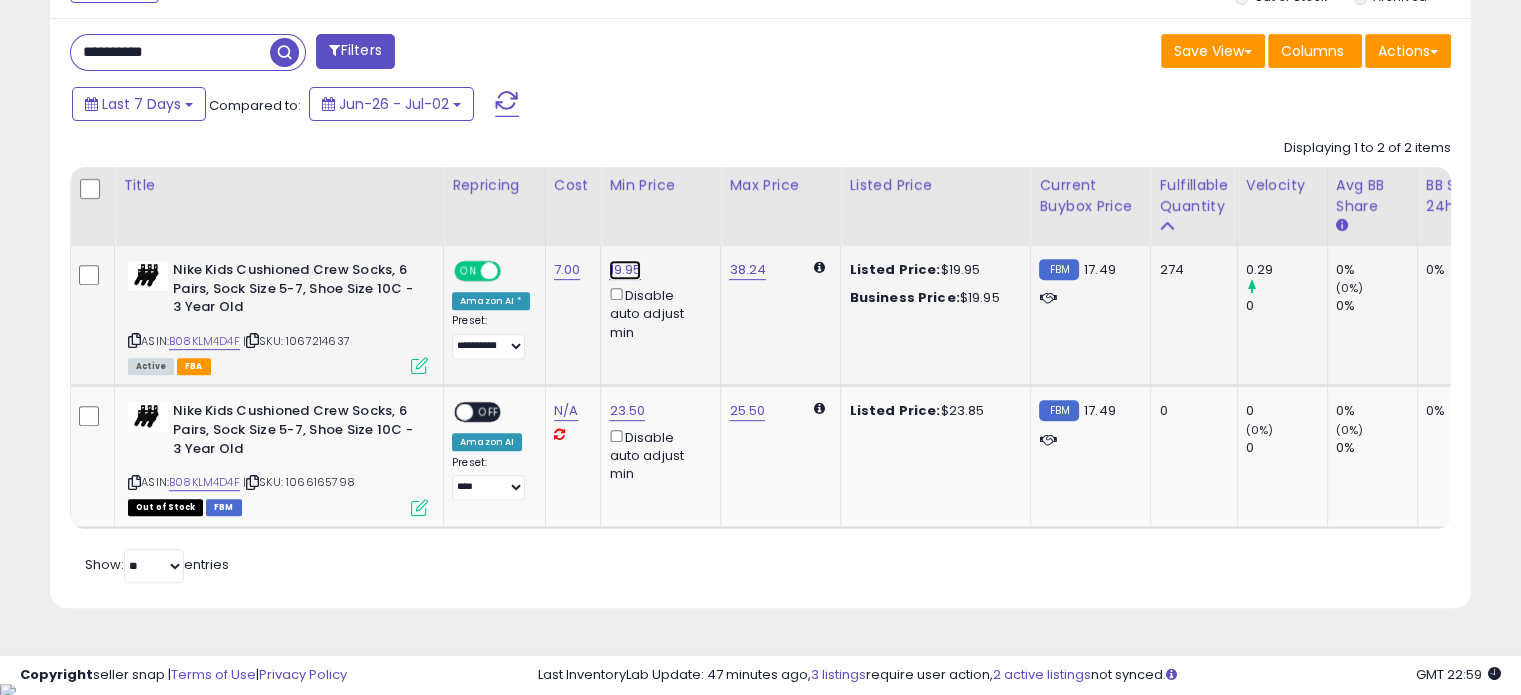 click on "19.95" at bounding box center [625, 270] 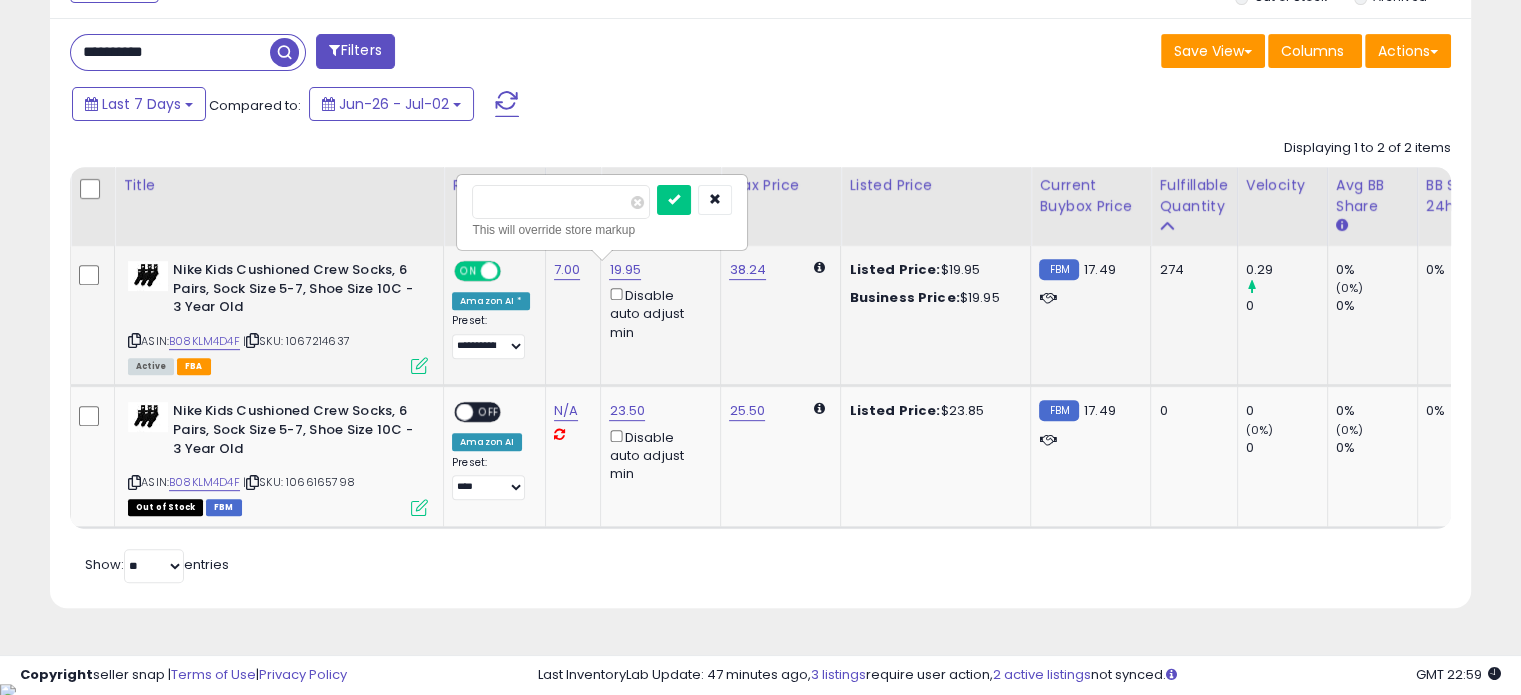 drag, startPoint x: 535, startPoint y: 208, endPoint x: 469, endPoint y: 207, distance: 66.007576 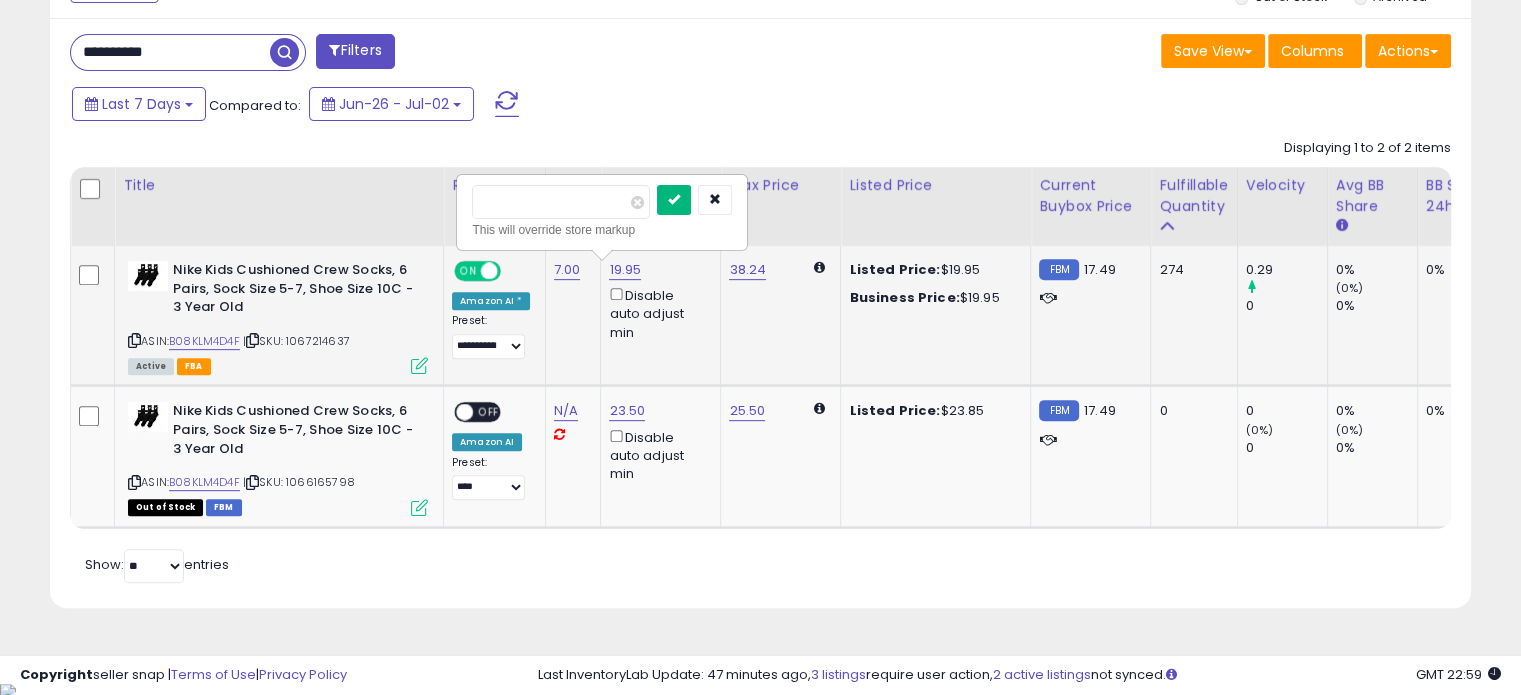 type on "****" 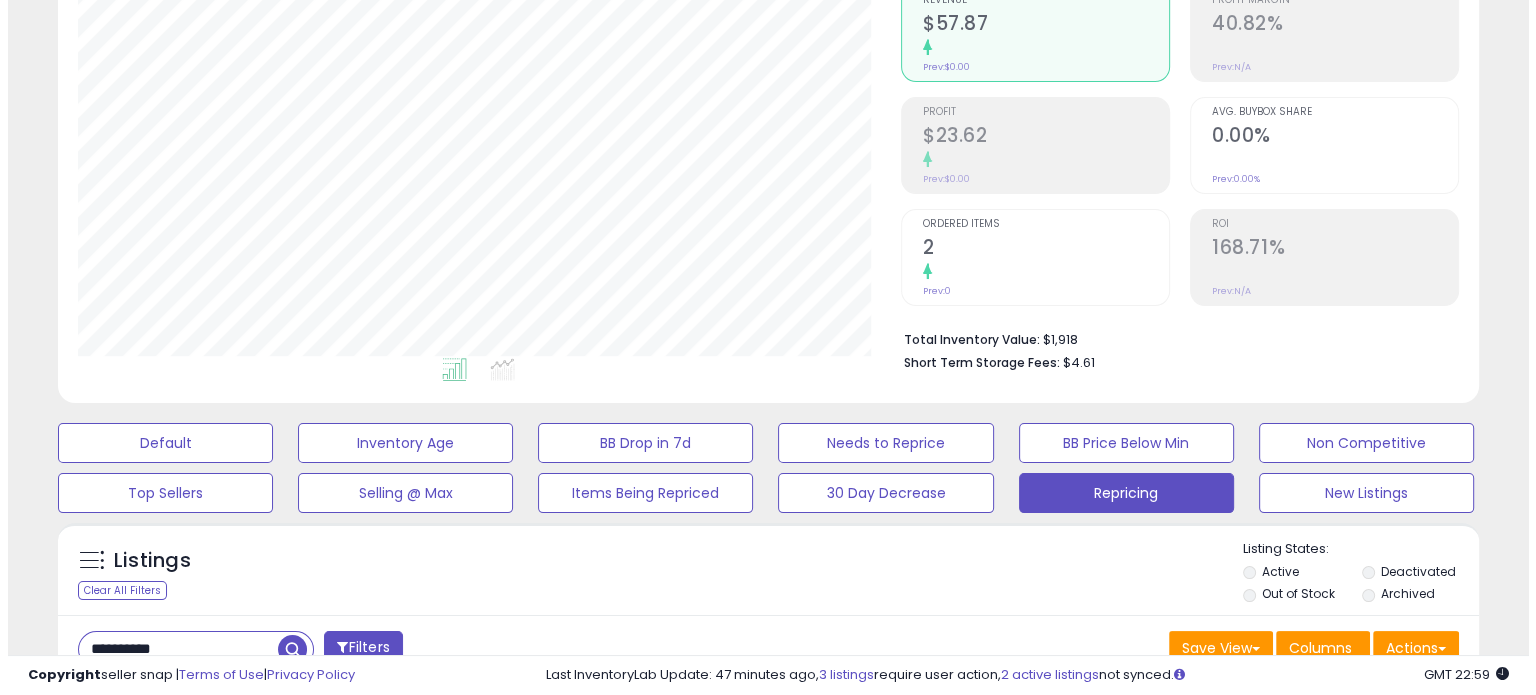 scroll, scrollTop: 204, scrollLeft: 0, axis: vertical 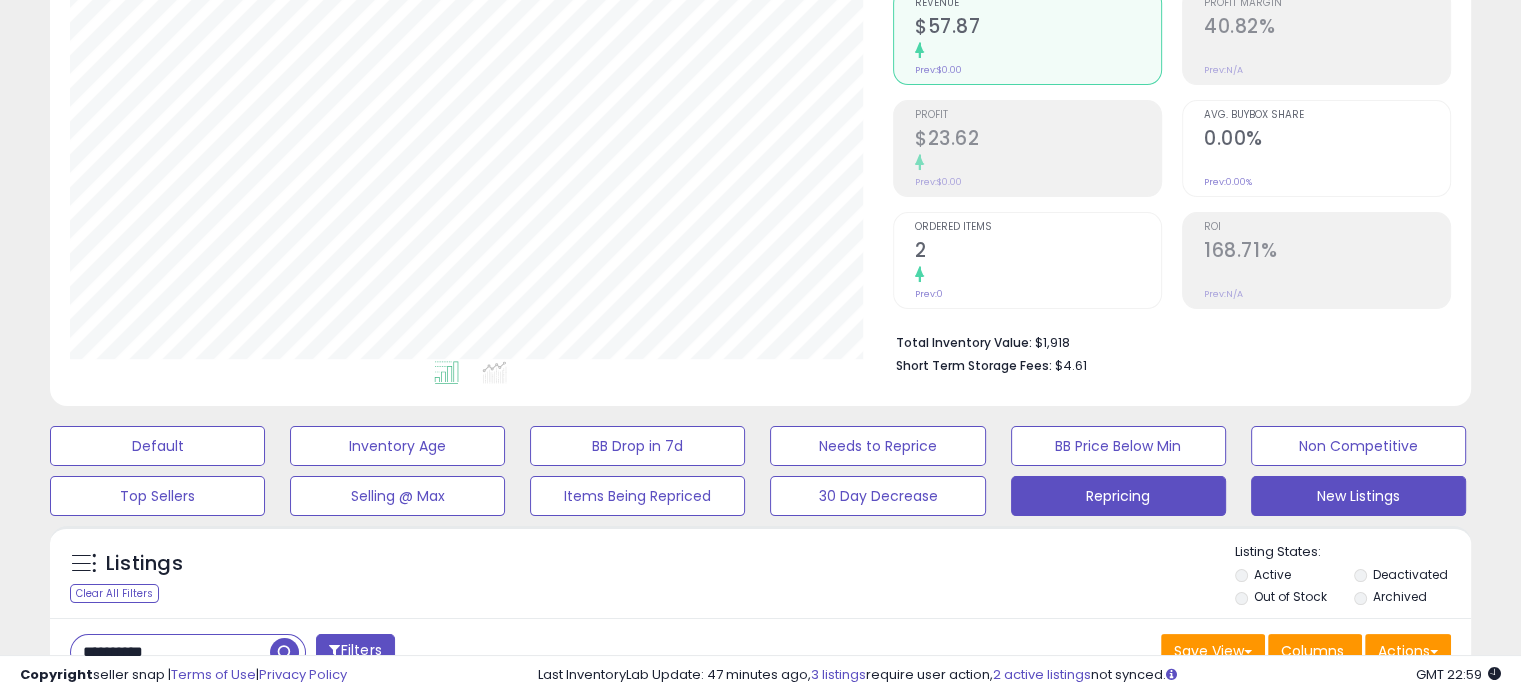 click on "New Listings" at bounding box center (157, 446) 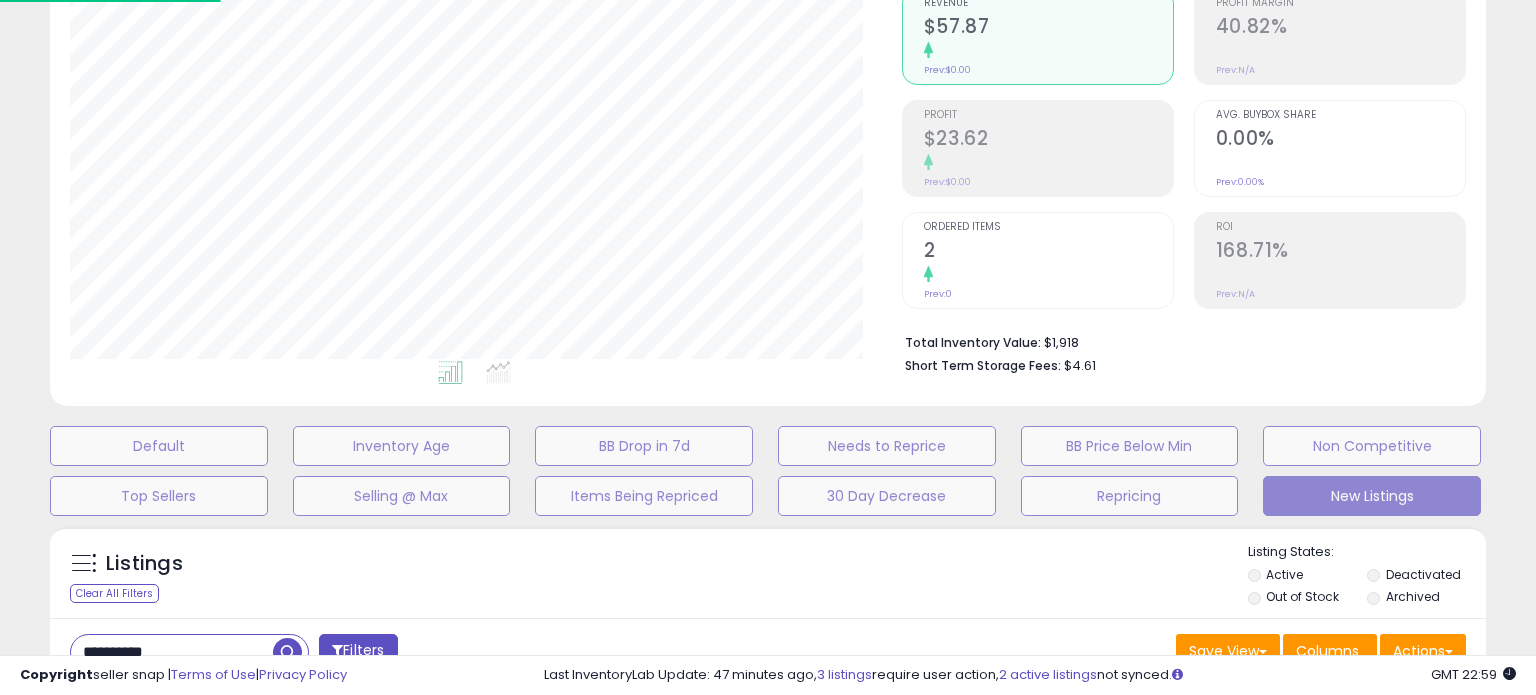 scroll, scrollTop: 999589, scrollLeft: 999168, axis: both 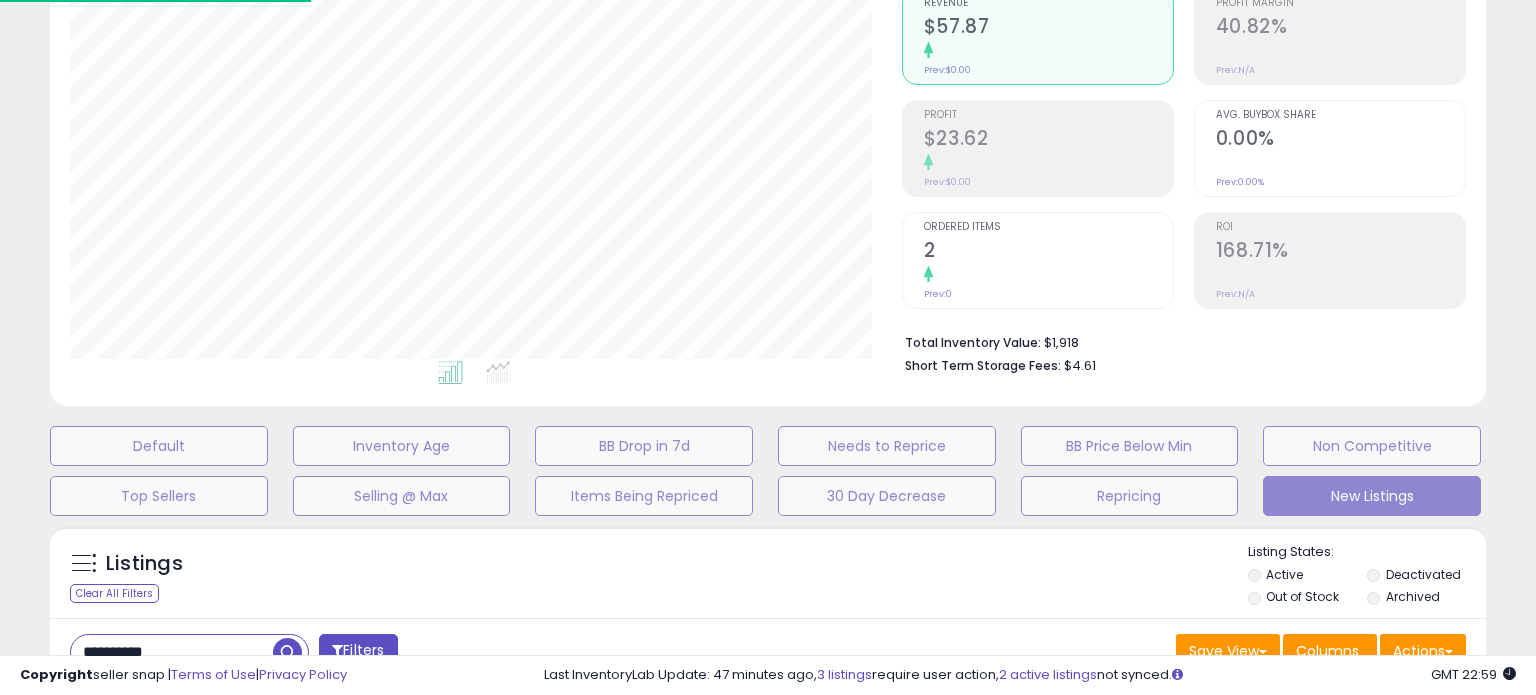 type 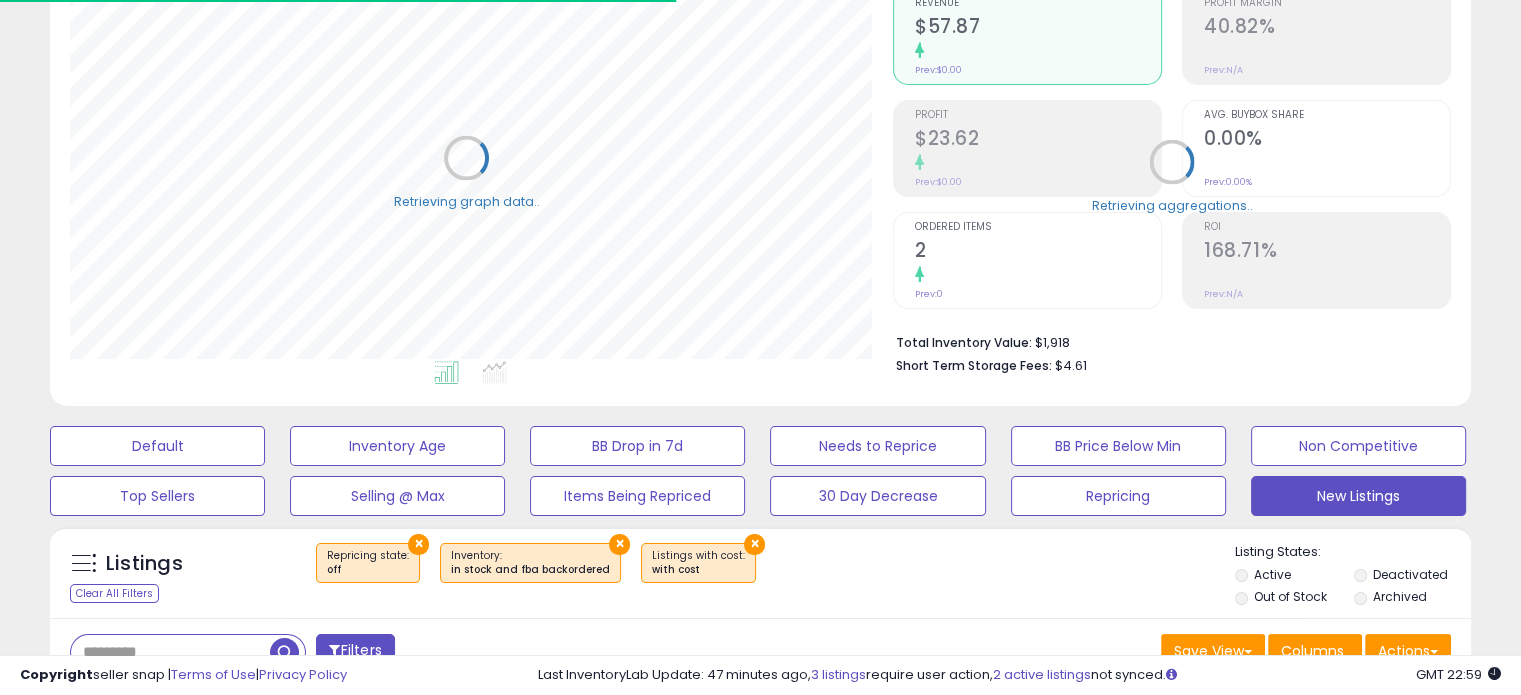 scroll, scrollTop: 409, scrollLeft: 822, axis: both 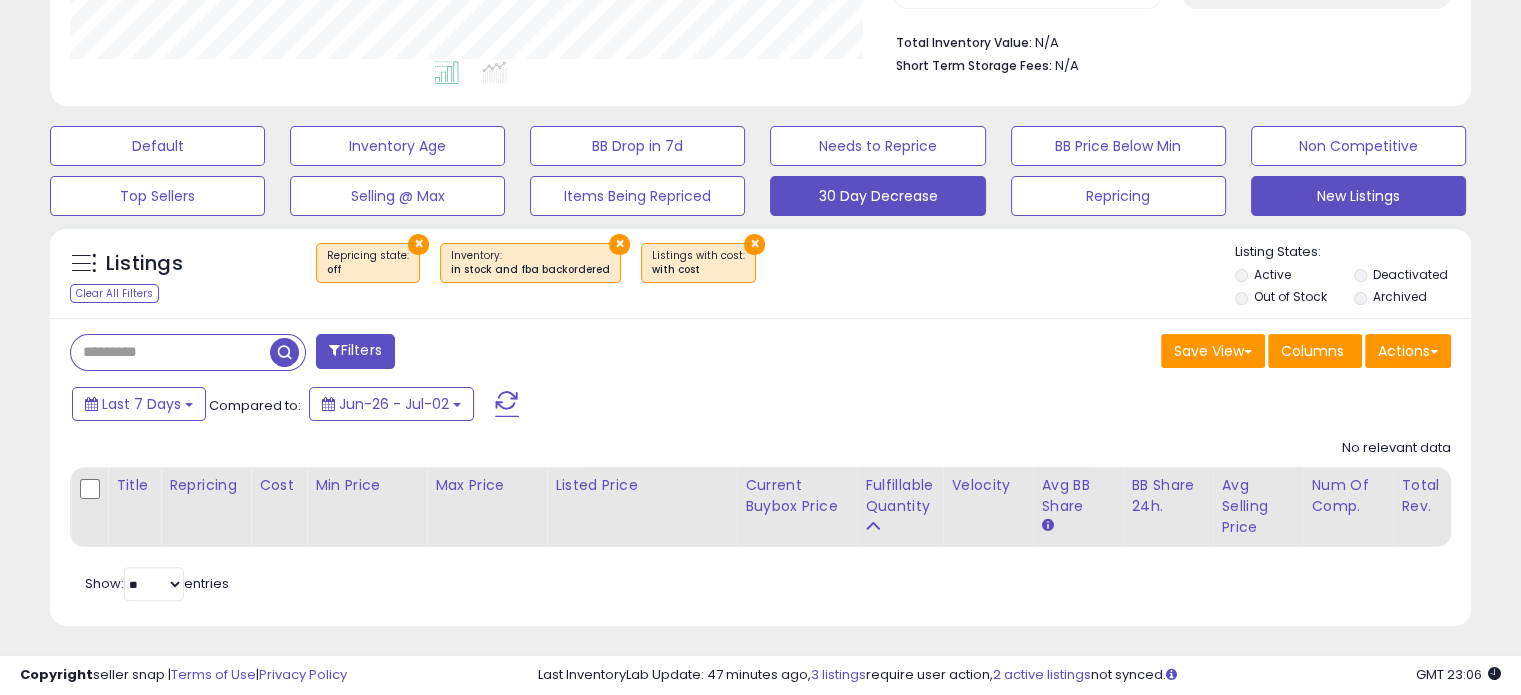 click on "30 Day Decrease" at bounding box center (157, 146) 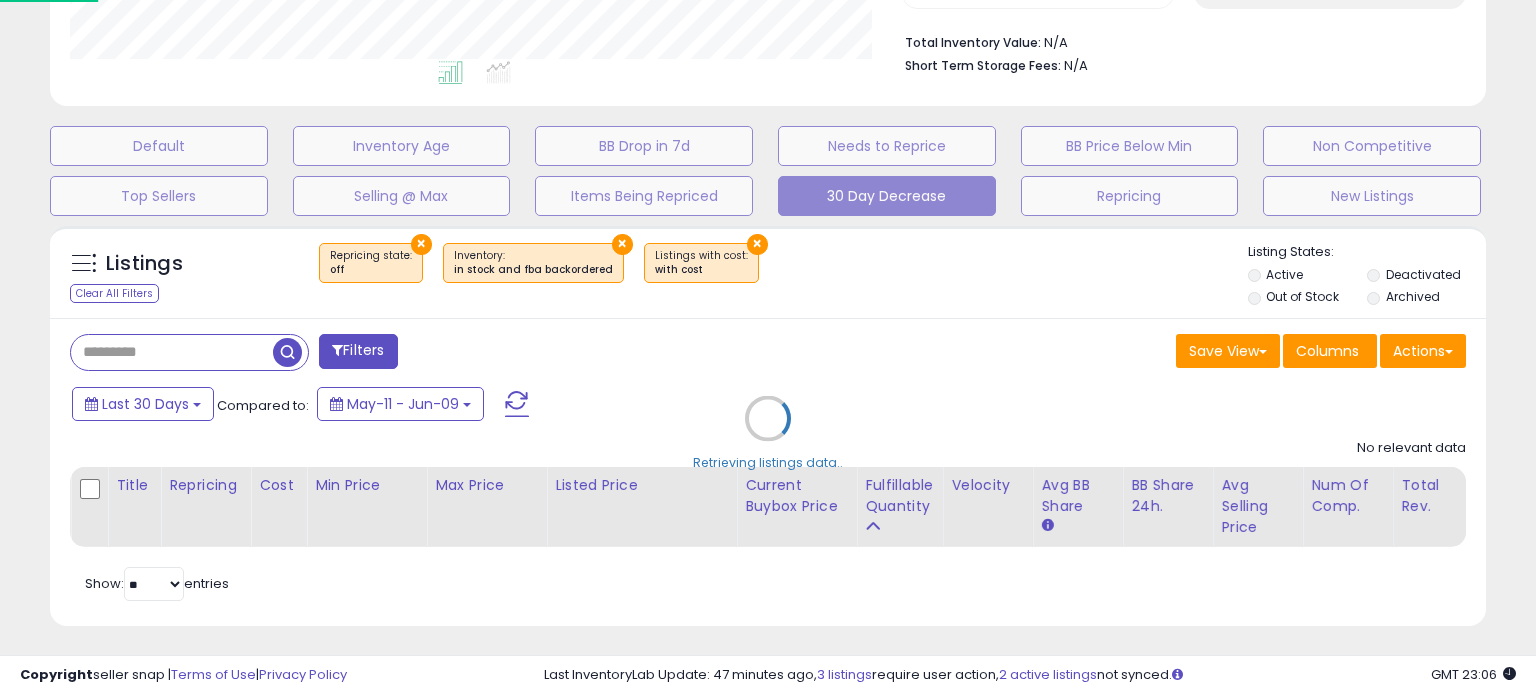scroll, scrollTop: 999589, scrollLeft: 999168, axis: both 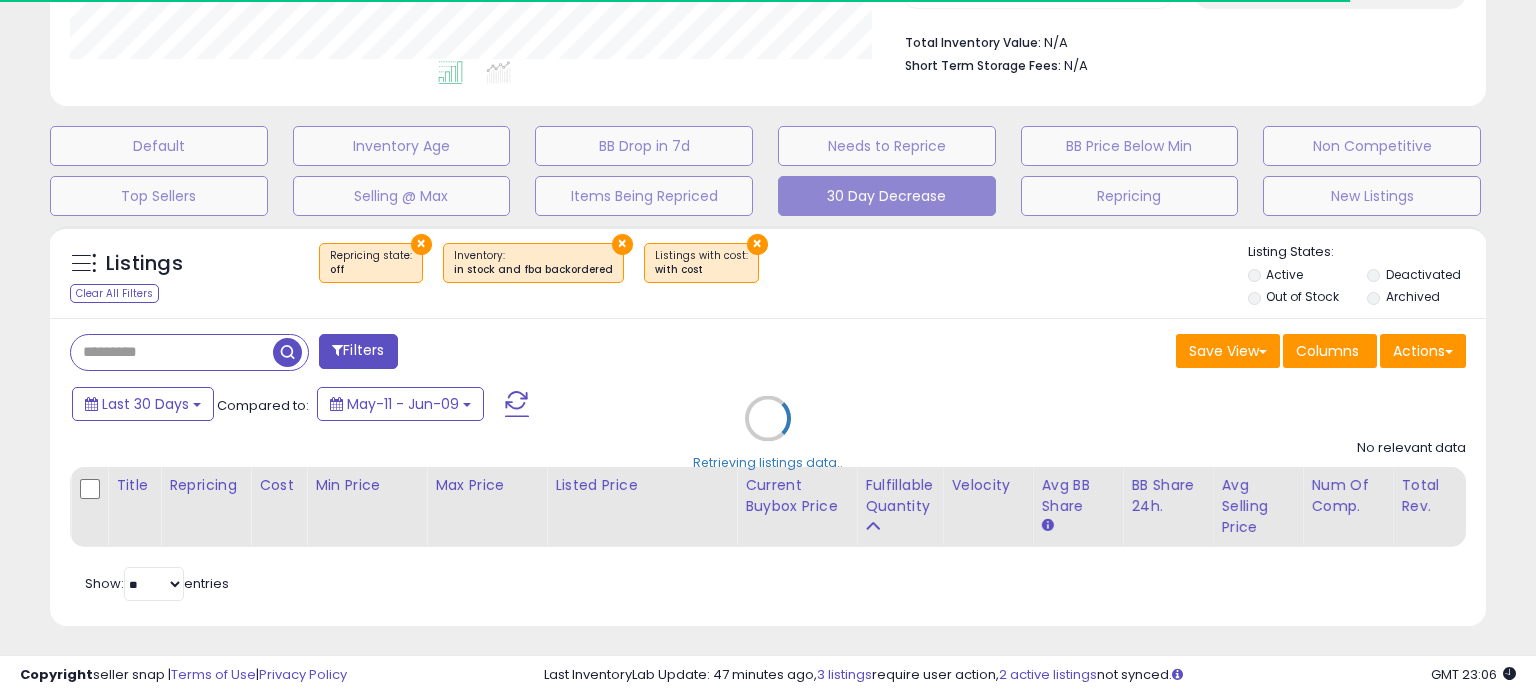 select on "**" 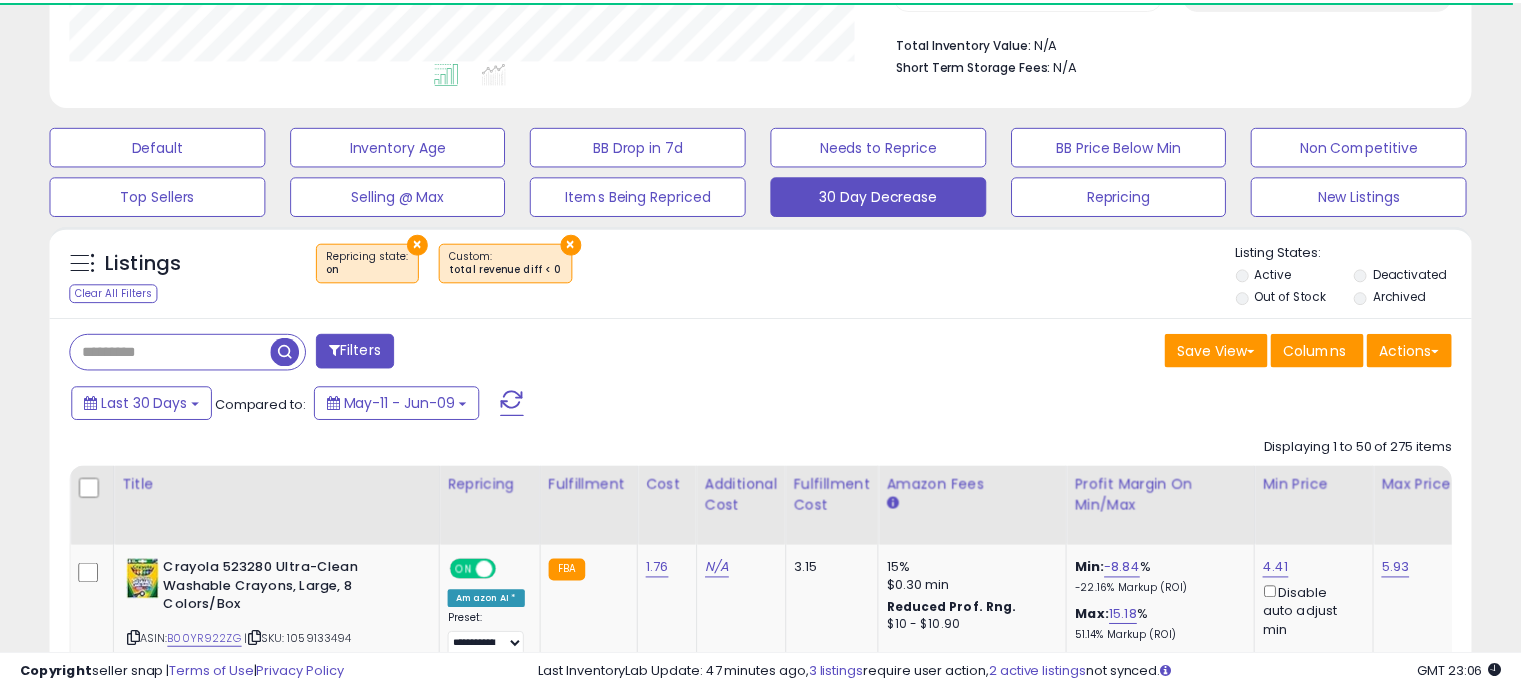 scroll, scrollTop: 604, scrollLeft: 0, axis: vertical 